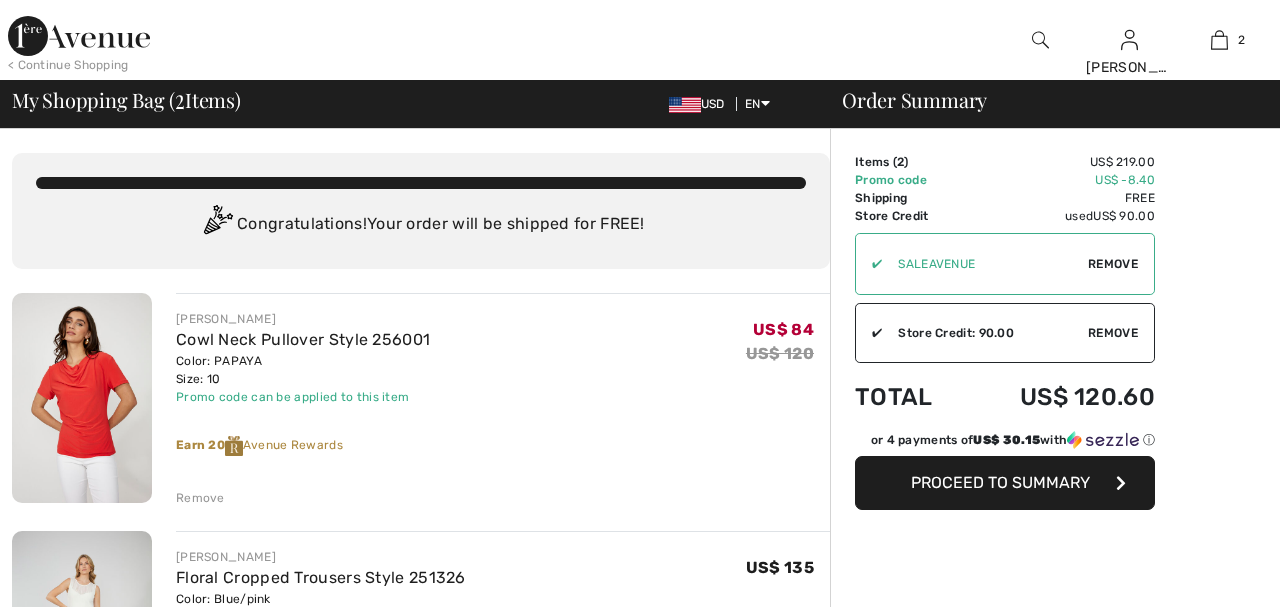scroll, scrollTop: 200, scrollLeft: 0, axis: vertical 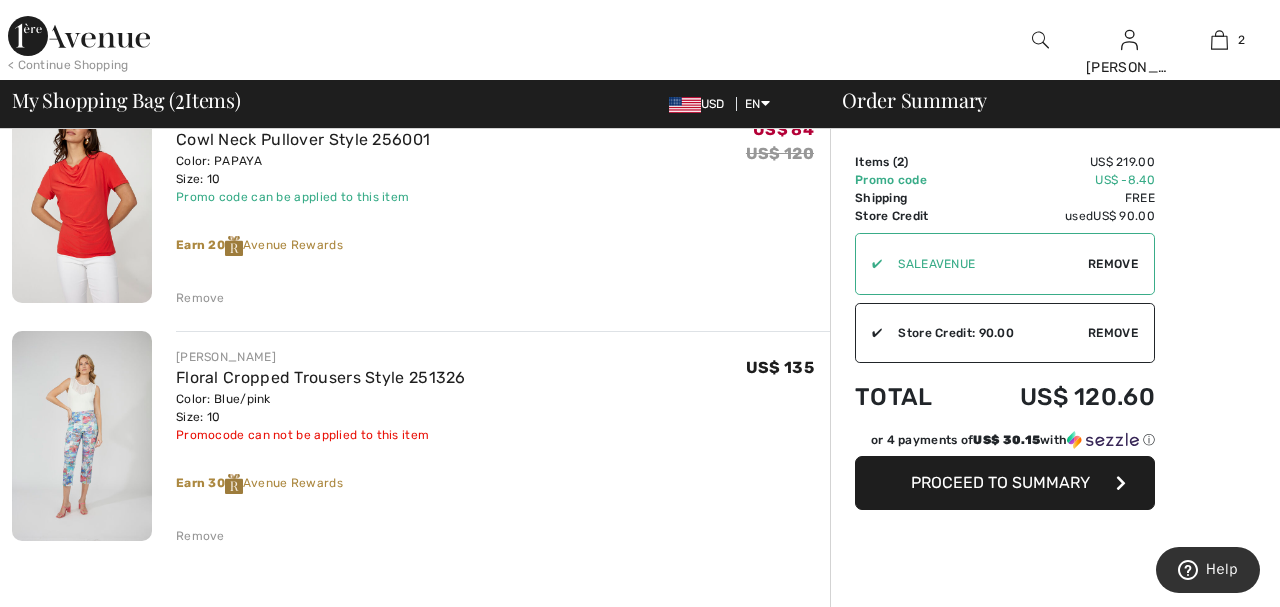 click on "Order Summary			 Details
Items ( 2 )
US$ 219.00
Promo code US$ -8.40
Shipping
Free
Tax1 US$ 0.00
Tax2 US$ 0.00
Duties & Taxes US$ 0.00
Avenue Rewards
used  0
Store Credit
used  US$ 90.00
✔
Apply
Remove
✔
Store Credit: 90.00
Apply
Remove
Total
US$ 120.60
or 4 payments of  US$ 30.15  with    ⓘ
Proceed to Summary" at bounding box center [1055, 644] 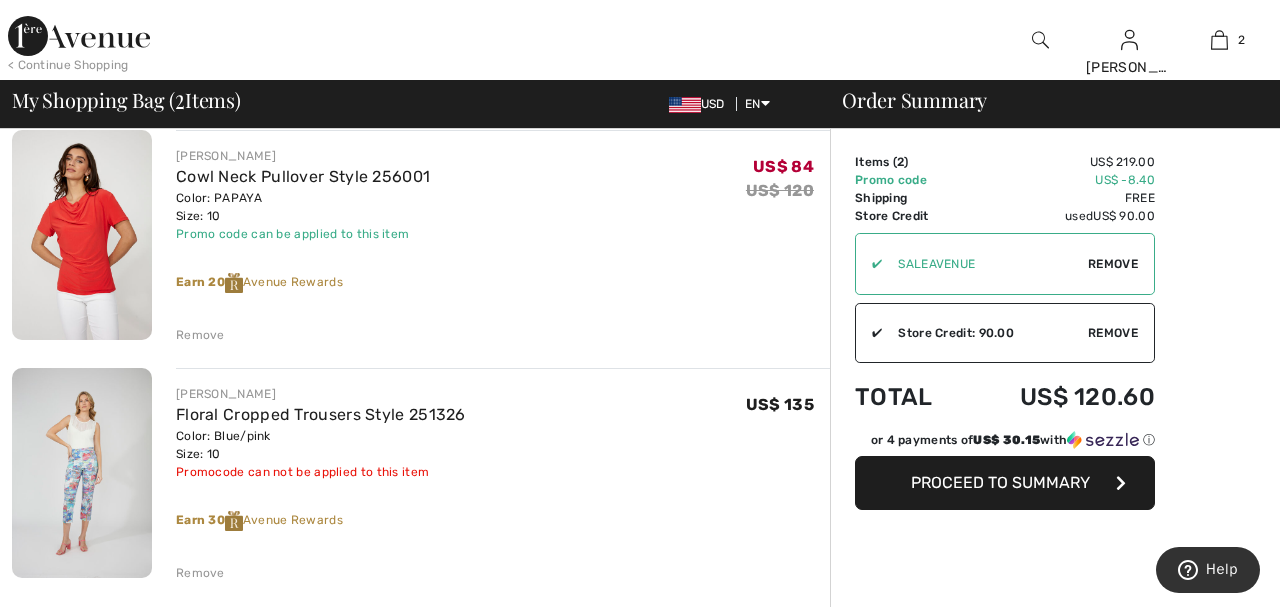 scroll, scrollTop: 160, scrollLeft: 0, axis: vertical 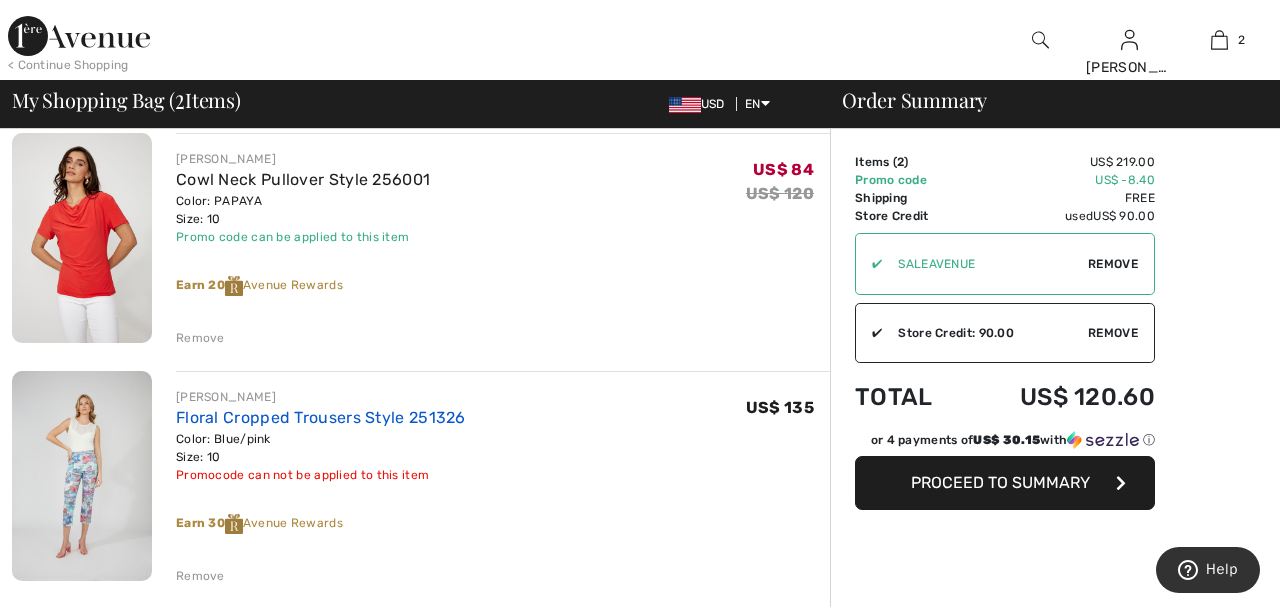 click on "Floral Cropped Trousers Style 251326" at bounding box center (321, 417) 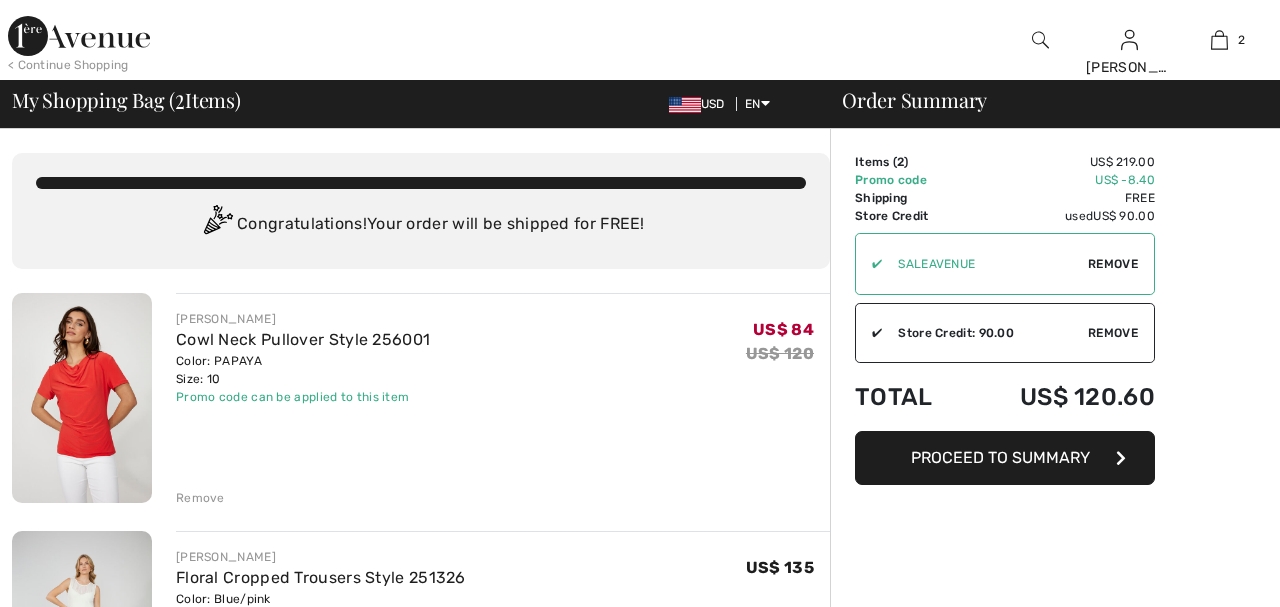 scroll, scrollTop: 0, scrollLeft: 0, axis: both 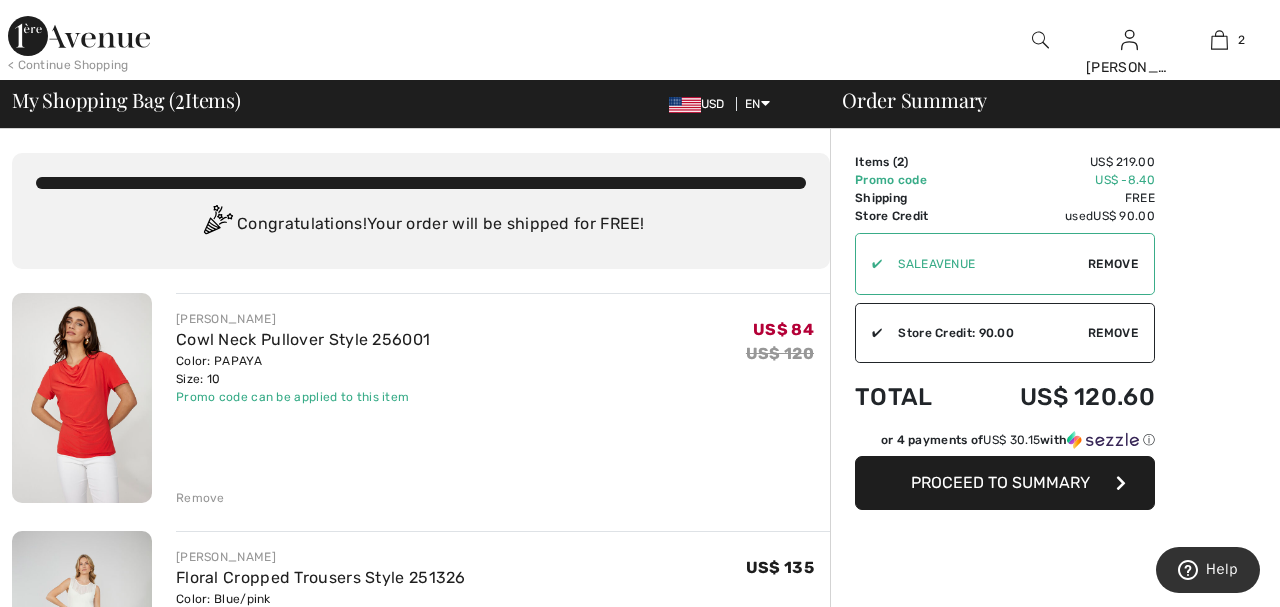 click on "Order Summary			 Details
Items ( 2 )
US$ 219.00
Promo code US$ -8.40
Shipping
Free
Tax1 US$ 0.00
Tax2 US$ 0.00
Duties & Taxes US$ 0.00
Store Credit
used  US$ 90.00
✔
Apply
Remove
✔
Store Credit: 90.00
Apply
Remove
Total
US$ 120.60
or 4 payments of  US$ 30.15  with    ⓘ
Proceed to Summary" at bounding box center [1055, 851] 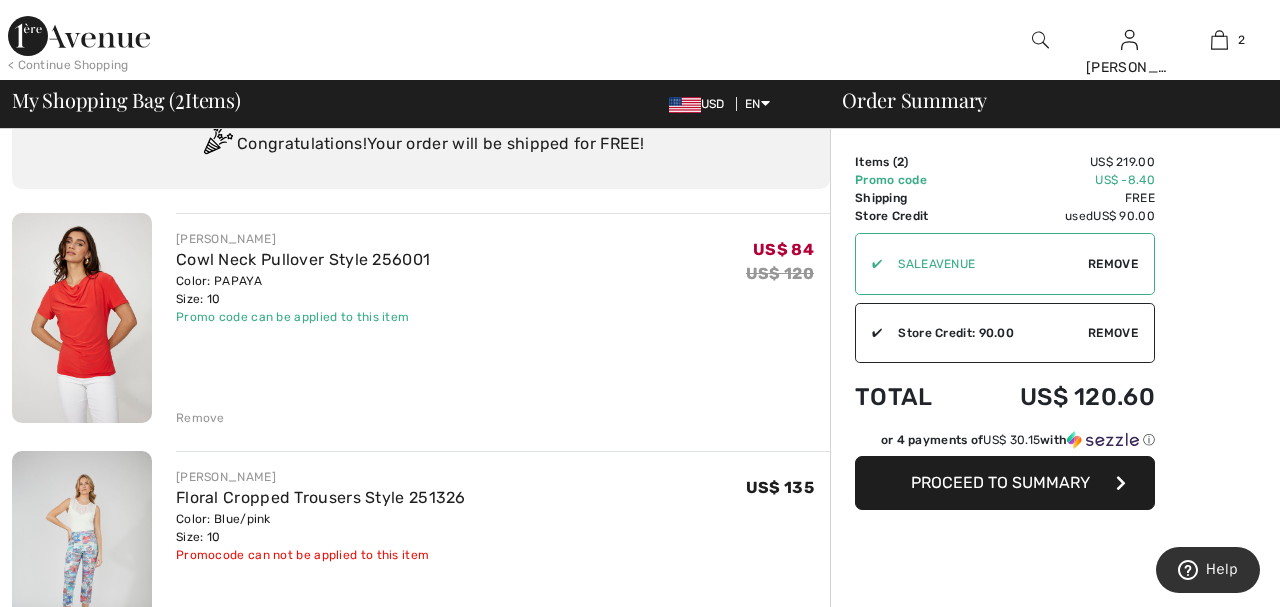 scroll, scrollTop: 120, scrollLeft: 0, axis: vertical 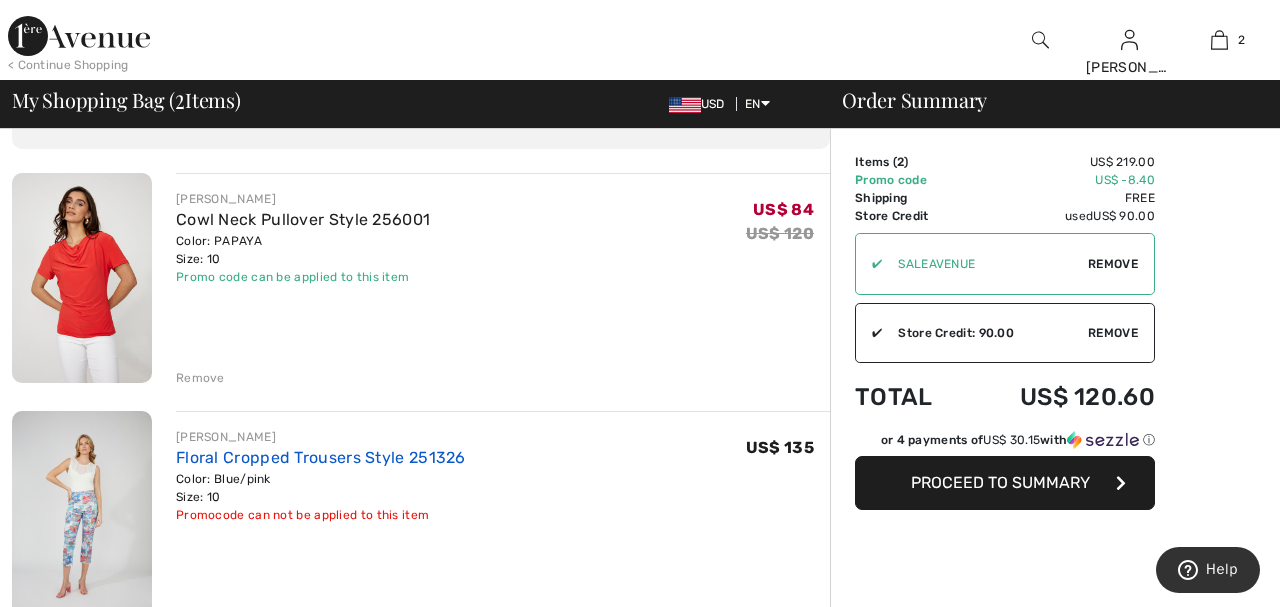 click on "Floral Cropped Trousers Style 251326" at bounding box center (321, 457) 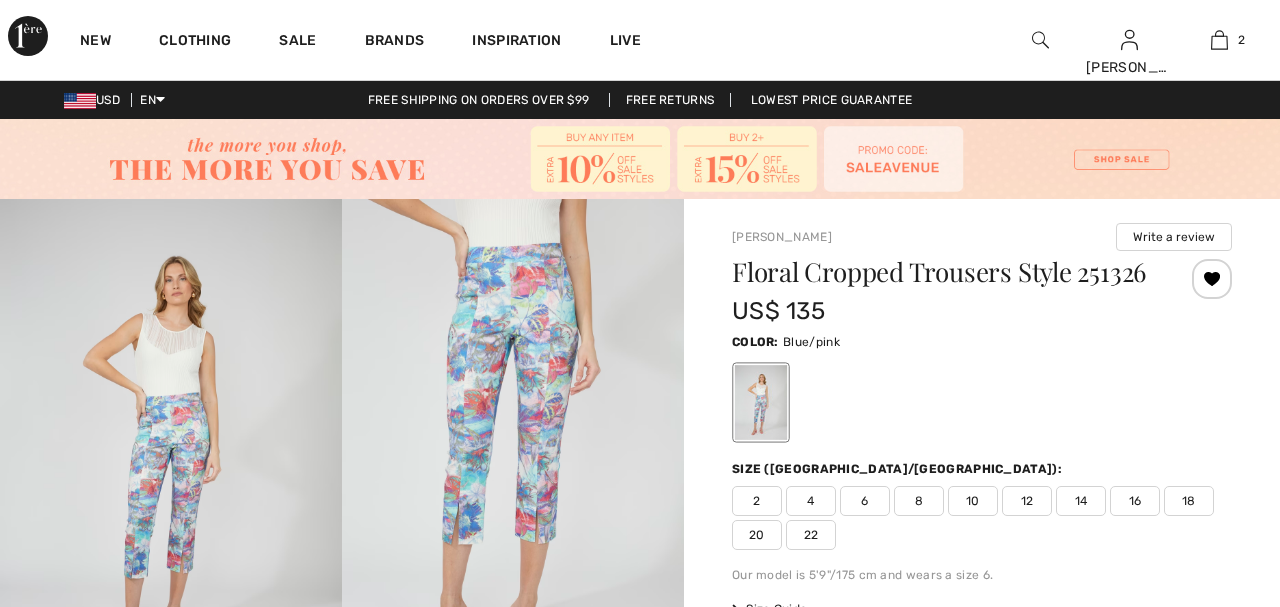 scroll, scrollTop: 0, scrollLeft: 0, axis: both 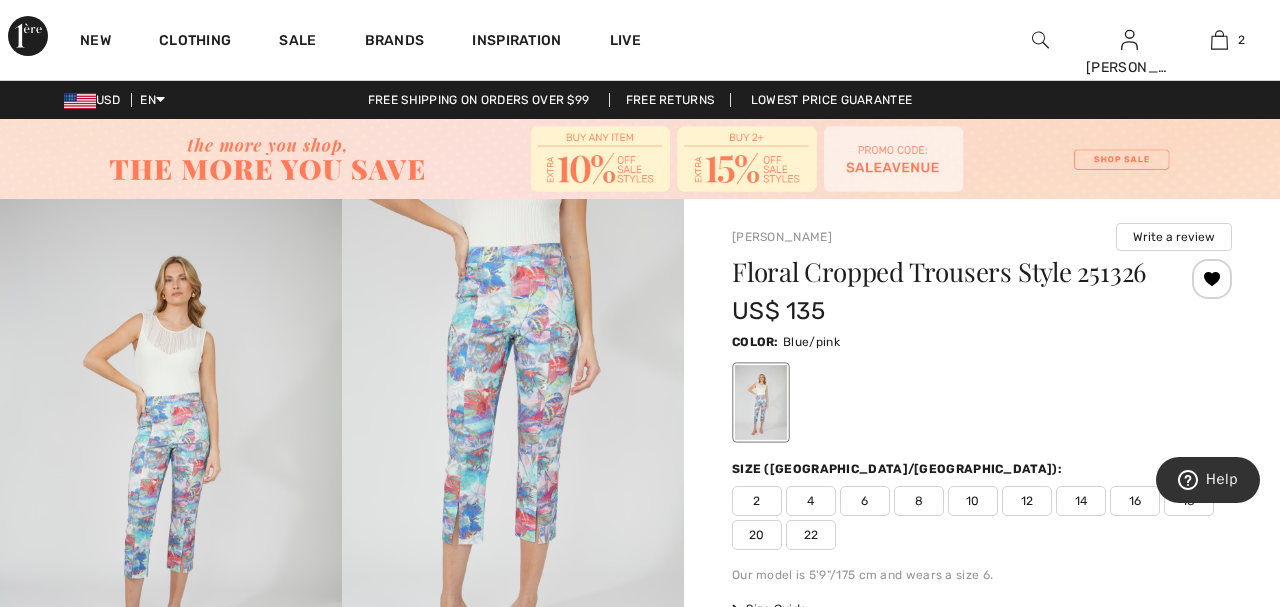 click at bounding box center (171, 455) 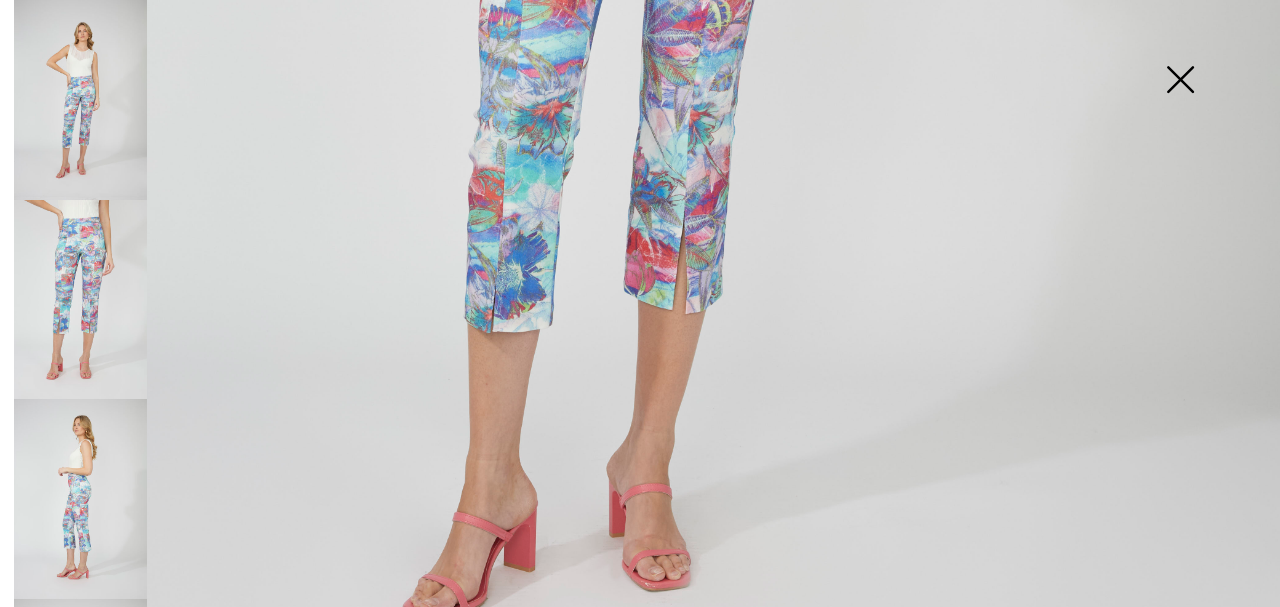 scroll, scrollTop: 1097, scrollLeft: 0, axis: vertical 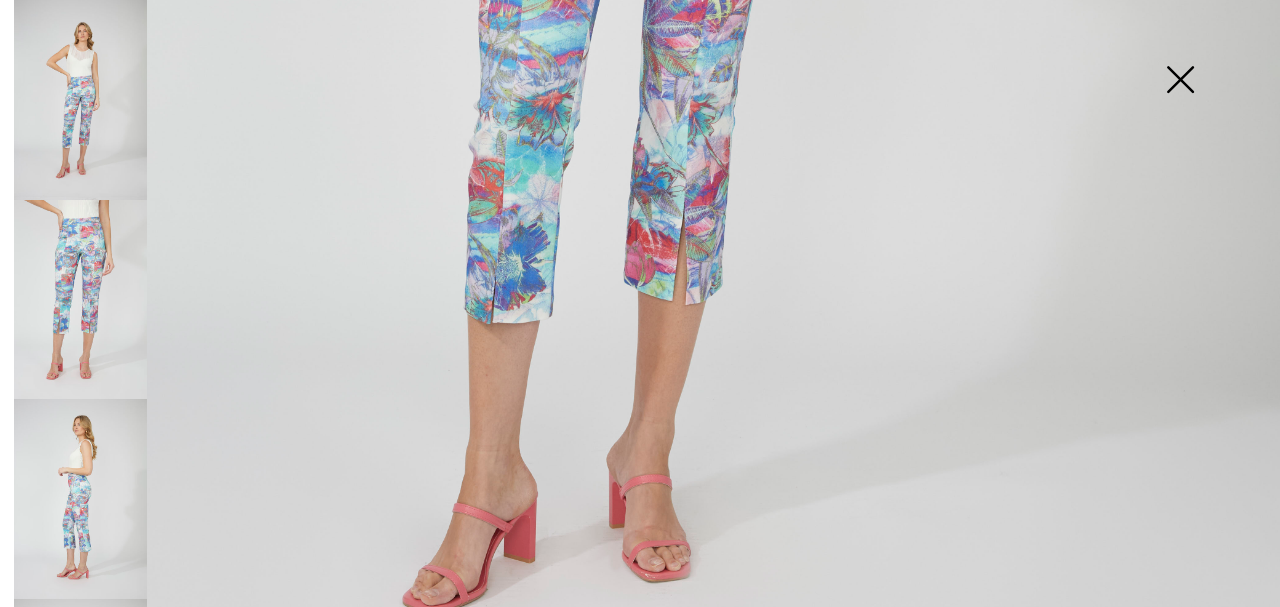 click at bounding box center [80, 499] 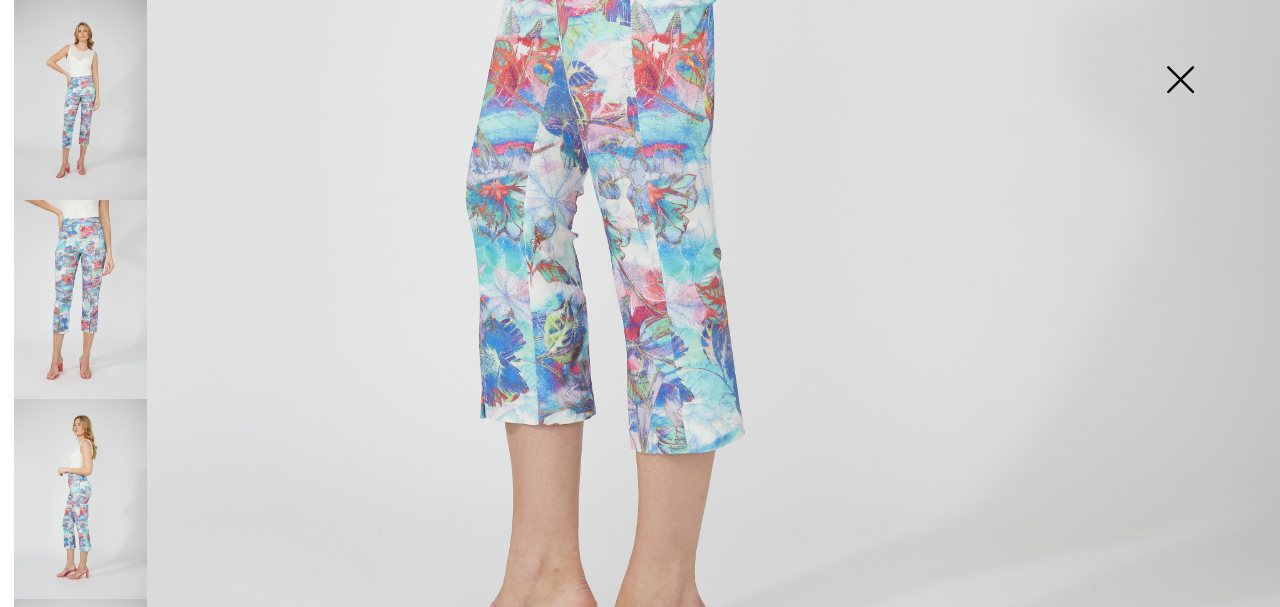 scroll, scrollTop: 1046, scrollLeft: 0, axis: vertical 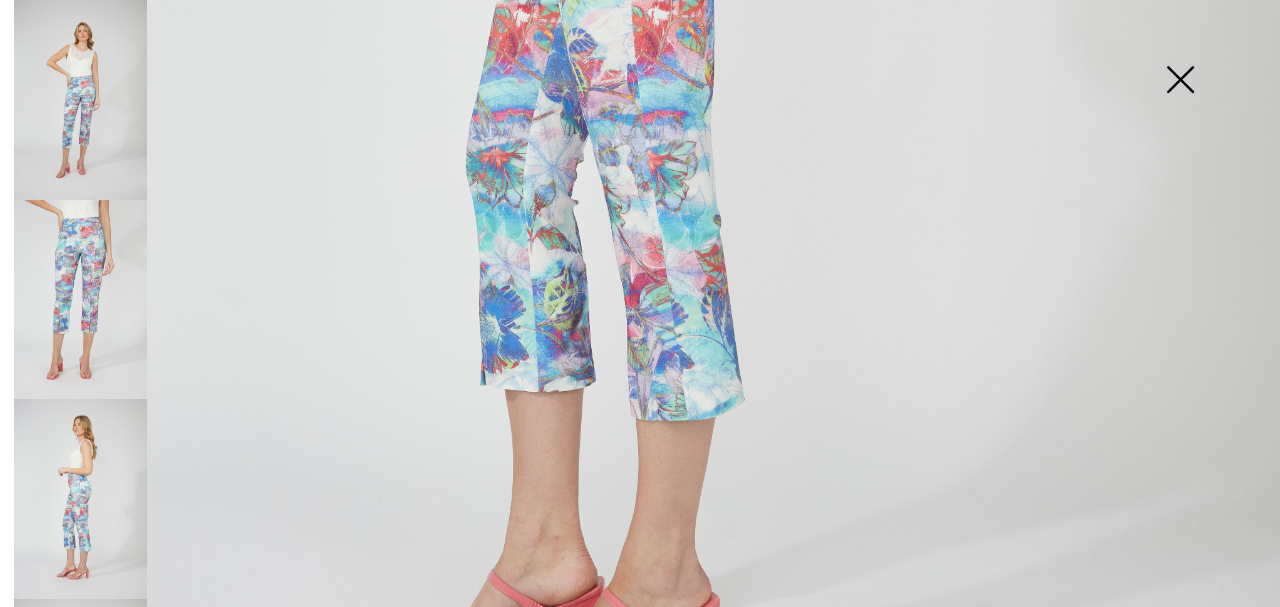 click at bounding box center (80, 699) 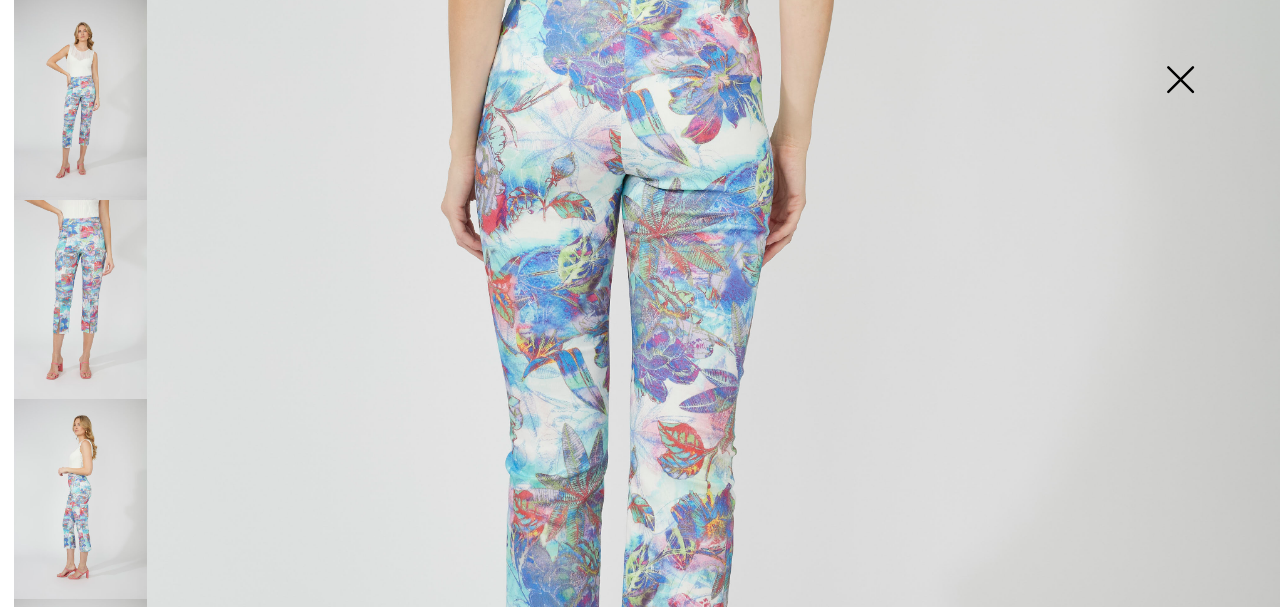 scroll, scrollTop: 786, scrollLeft: 0, axis: vertical 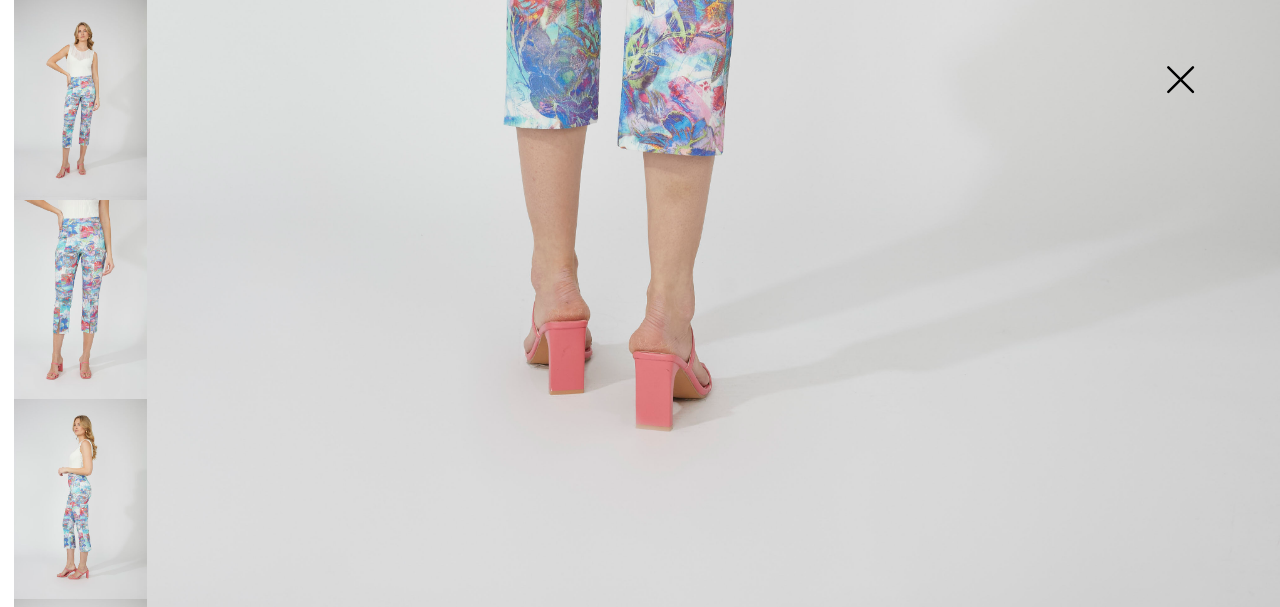 click at bounding box center (80, 699) 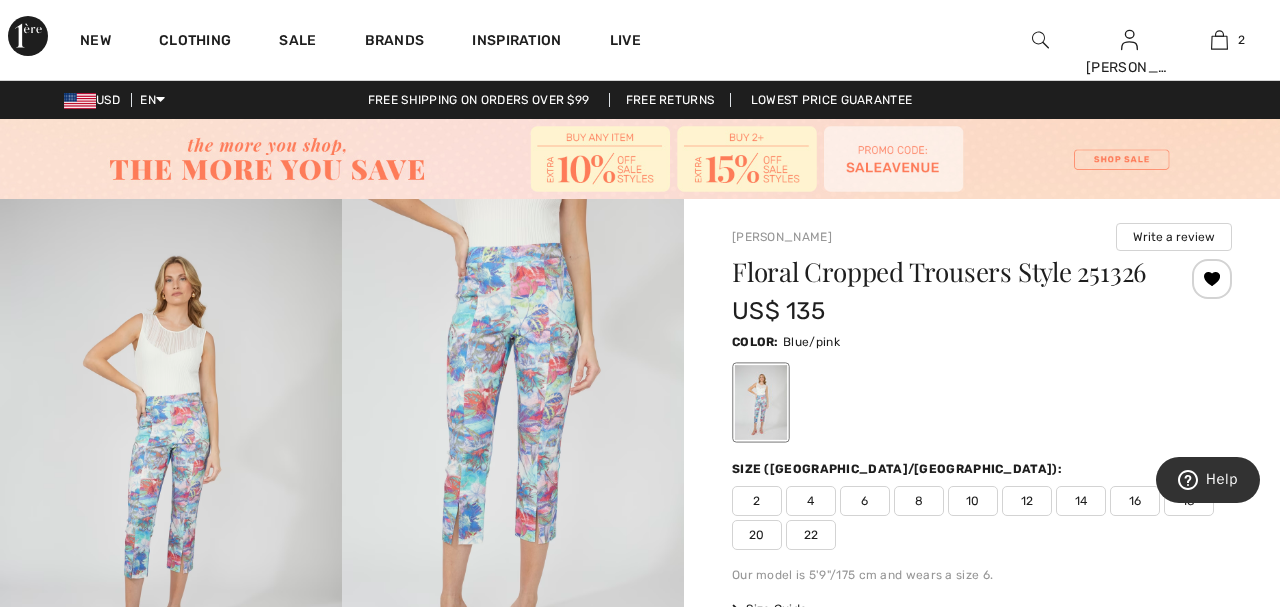 scroll, scrollTop: 1268, scrollLeft: 0, axis: vertical 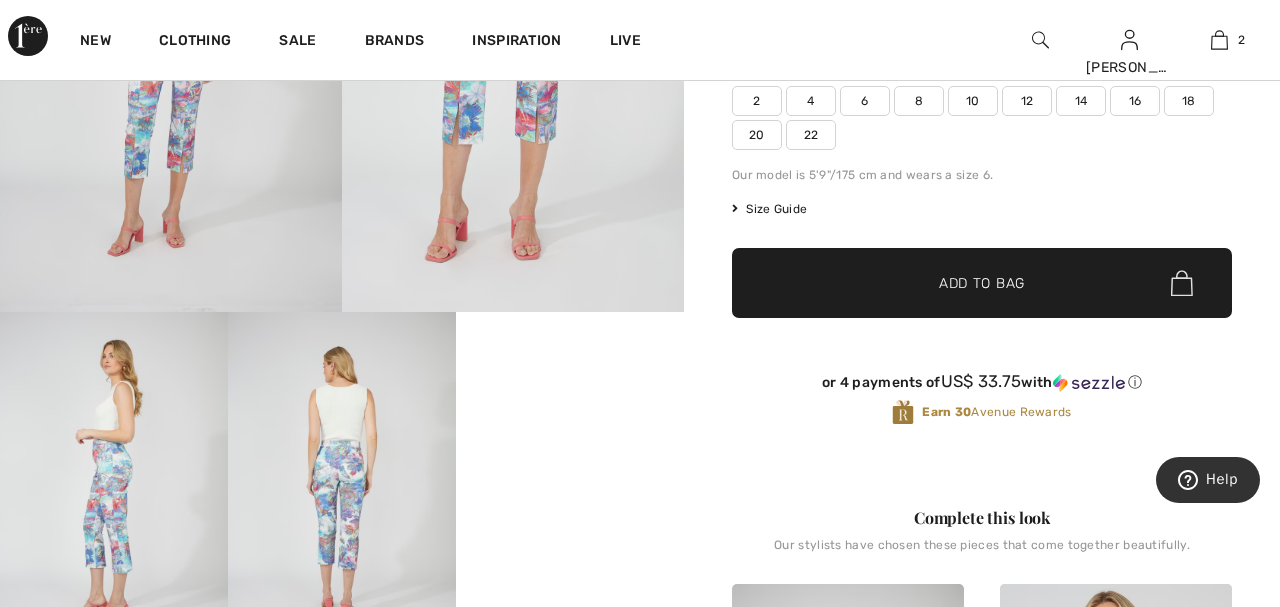 click at bounding box center [342, 483] 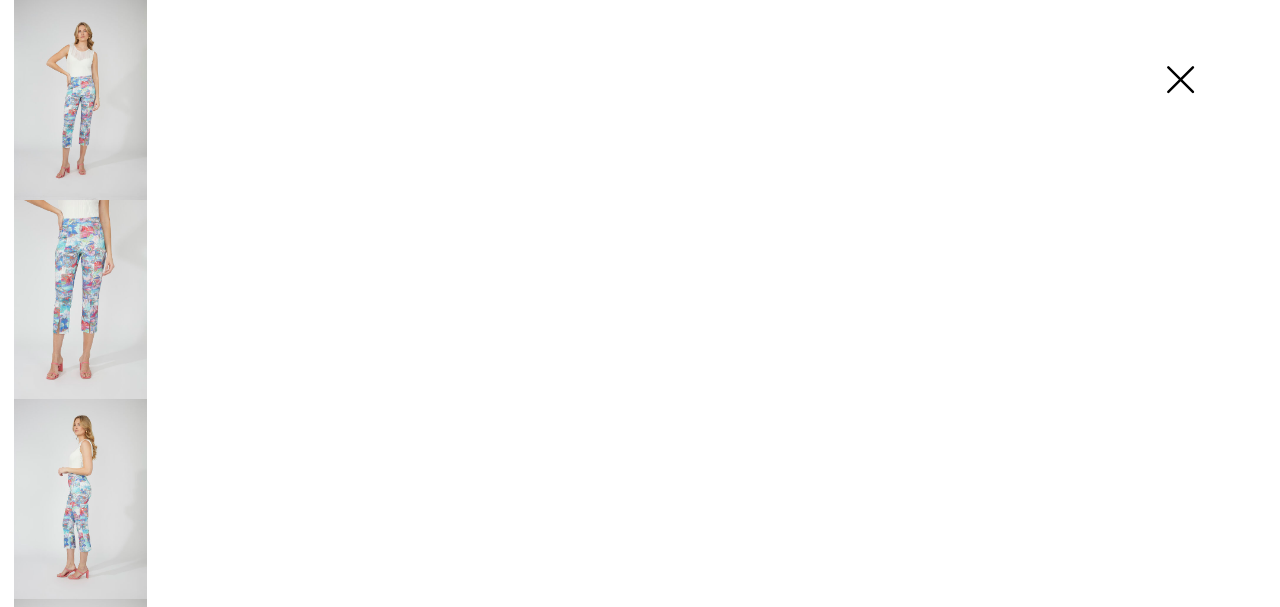 click at bounding box center [640, -308] 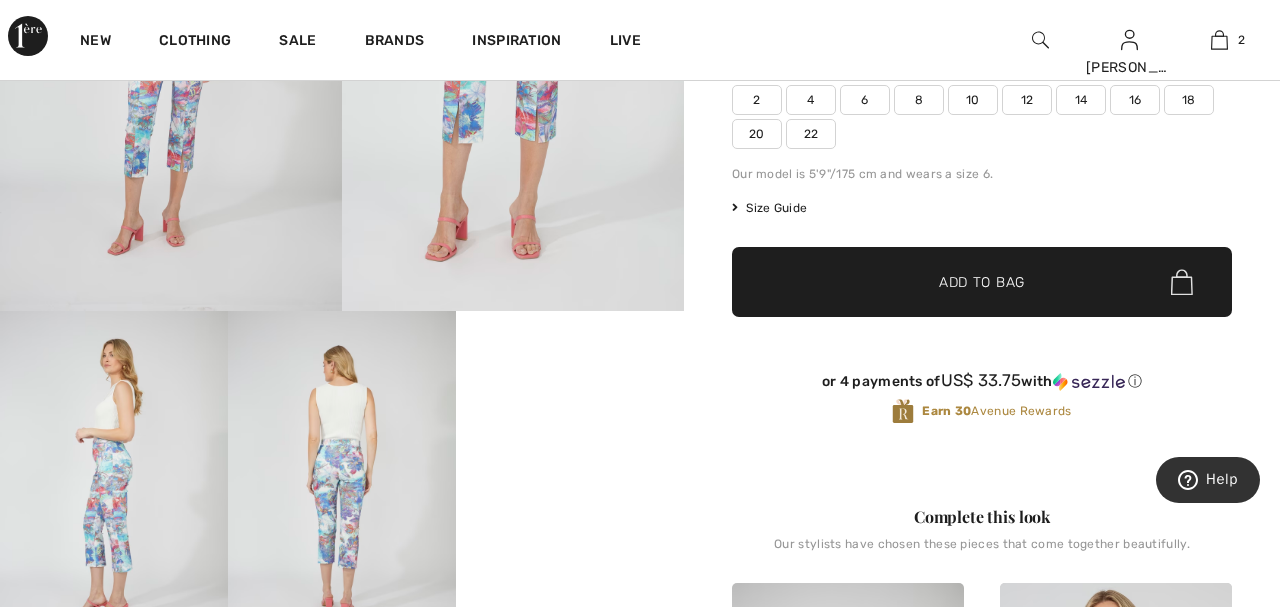 scroll, scrollTop: 400, scrollLeft: 0, axis: vertical 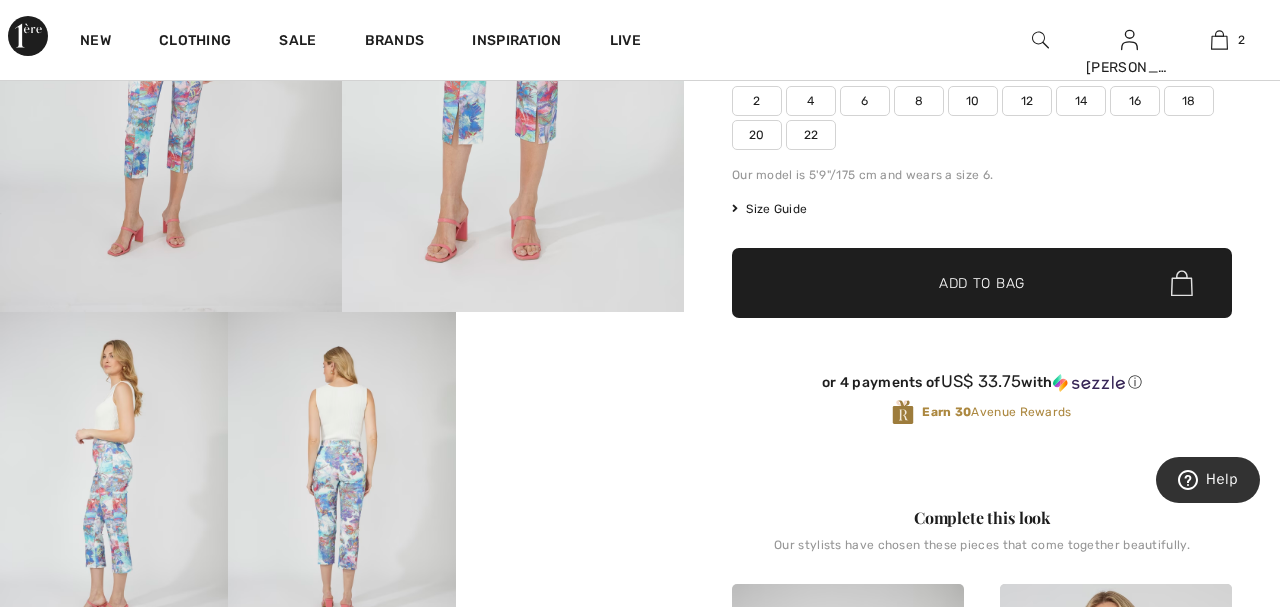 click on "Your browser does not support the video tag." at bounding box center [570, 369] 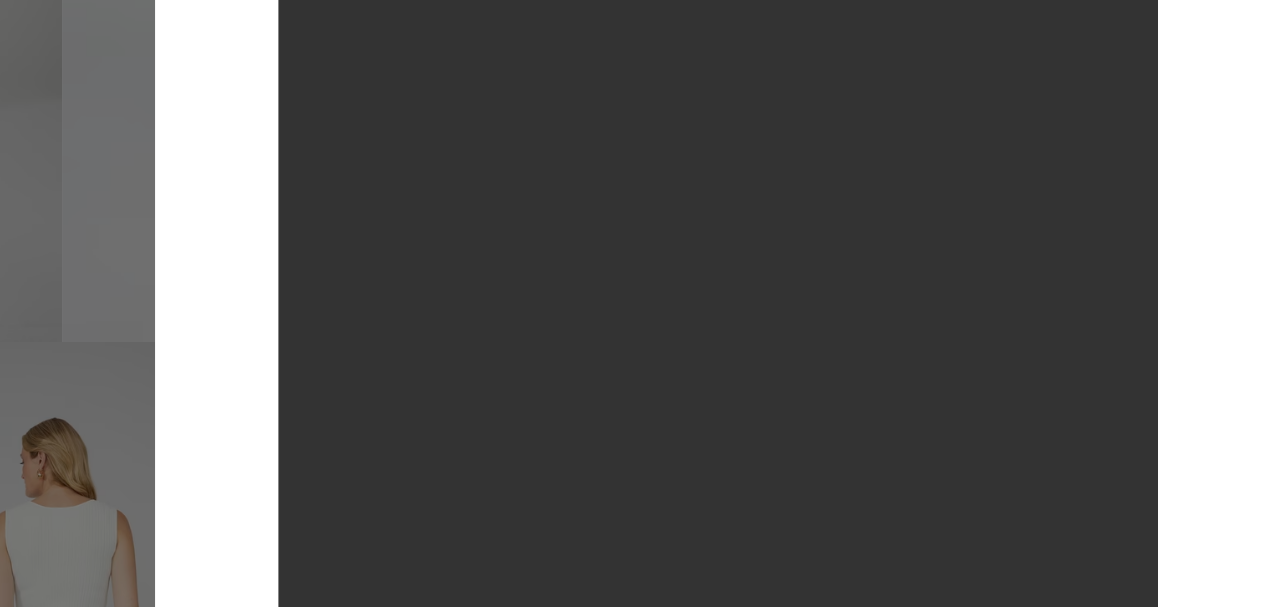 click on "Your browser does not support the video tag." at bounding box center (-49, -41) 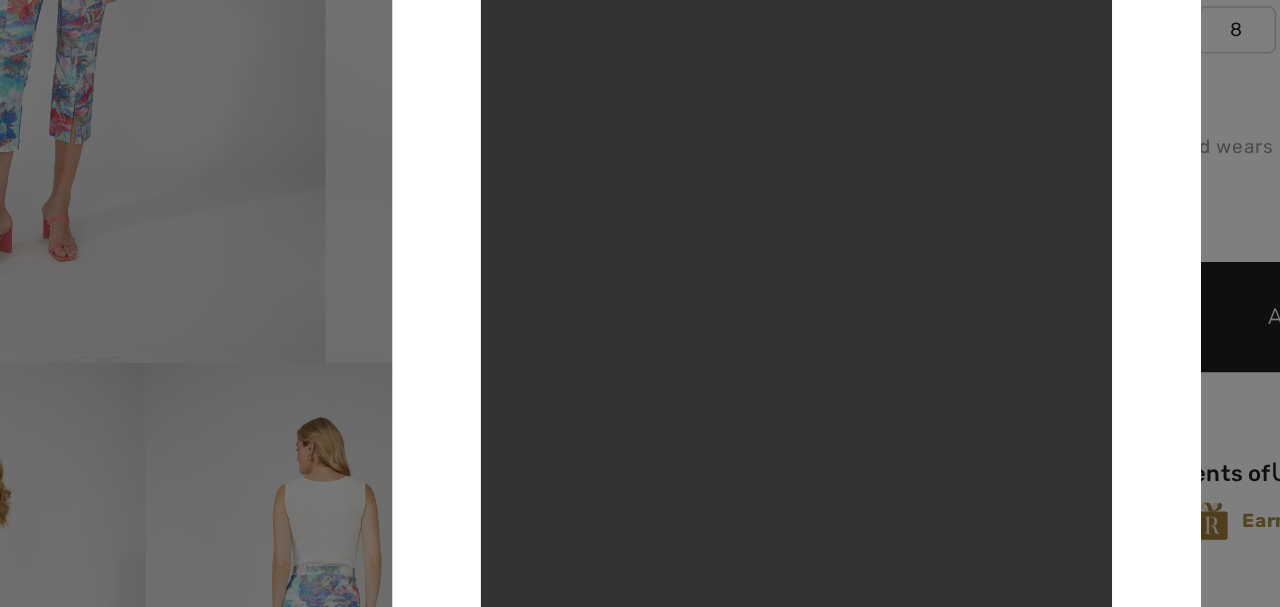 type 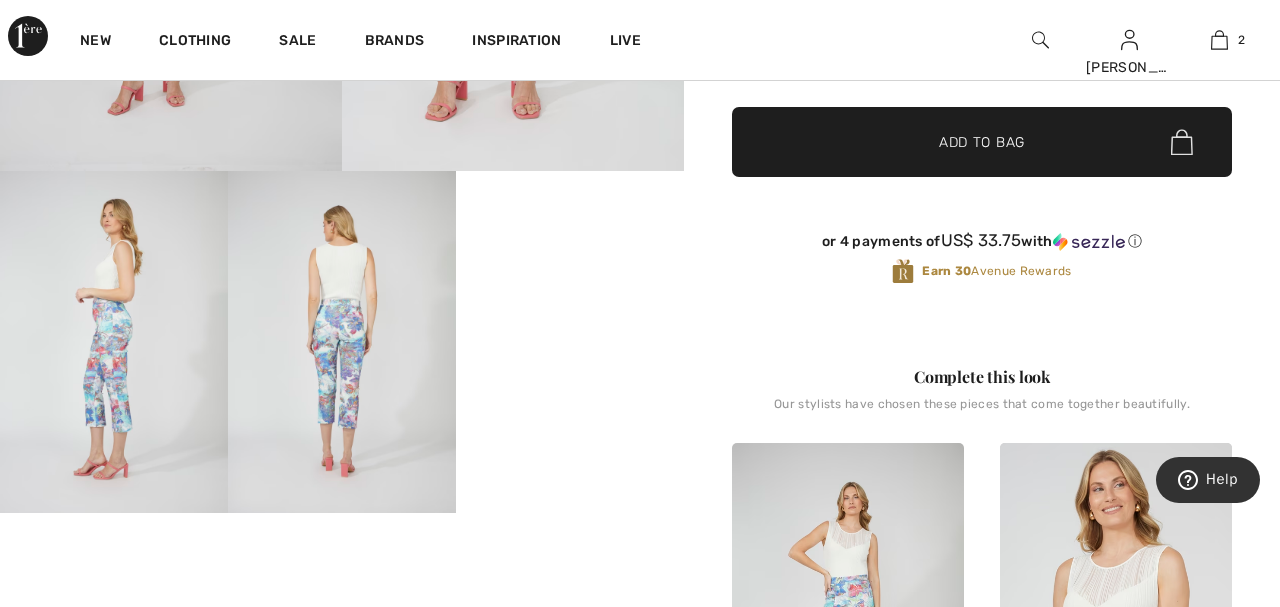 scroll, scrollTop: 520, scrollLeft: 0, axis: vertical 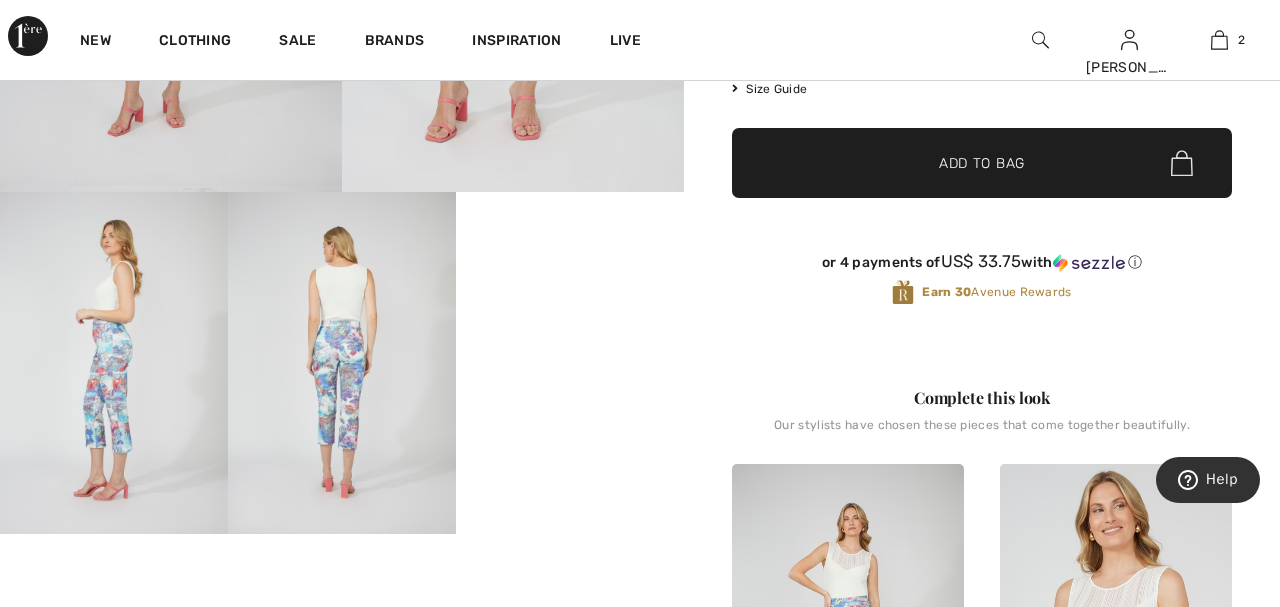 click on "Your browser does not support the video tag." at bounding box center (570, 249) 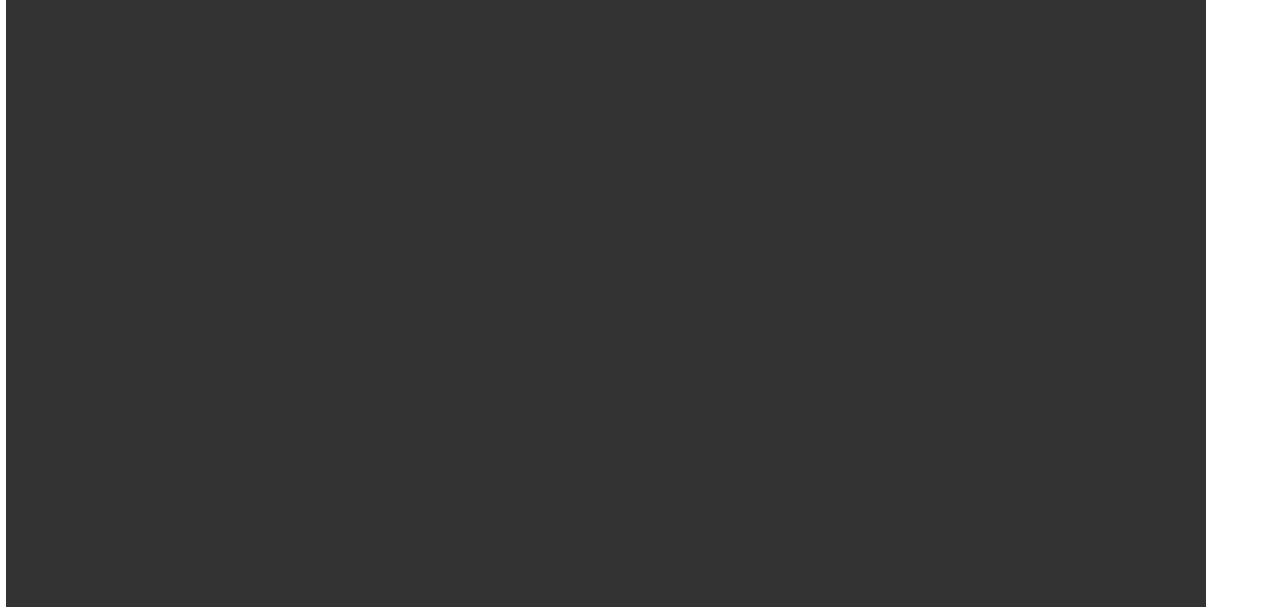 click on "Your browser does not support the video tag." at bounding box center (-674, -430) 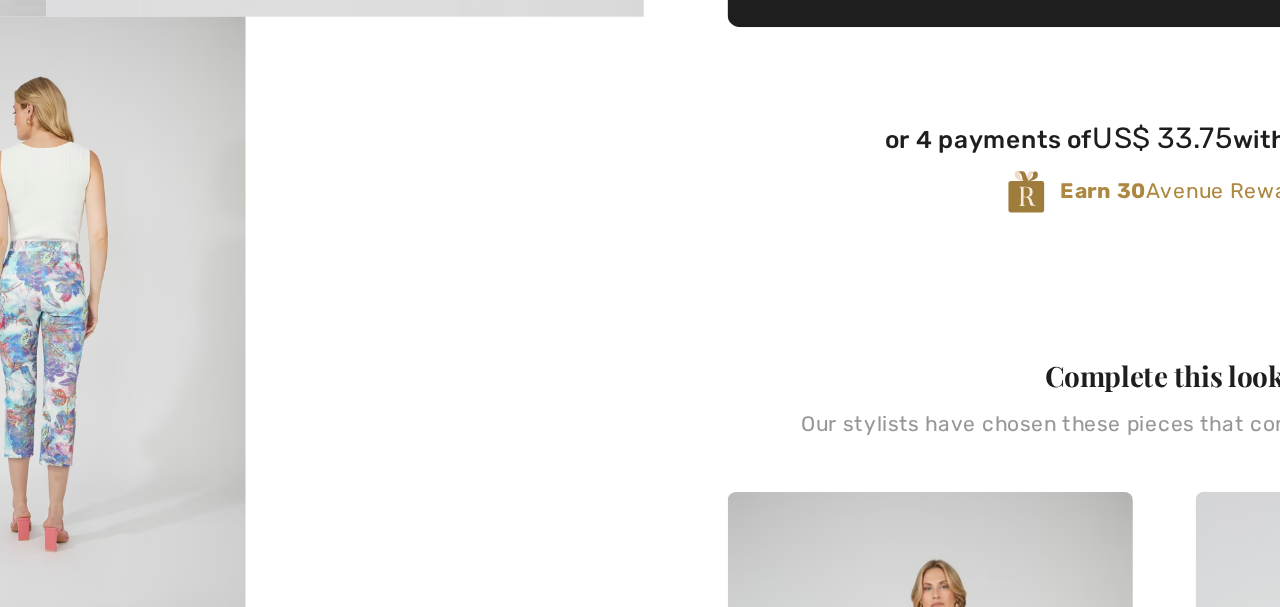 click at bounding box center (-209, 45) 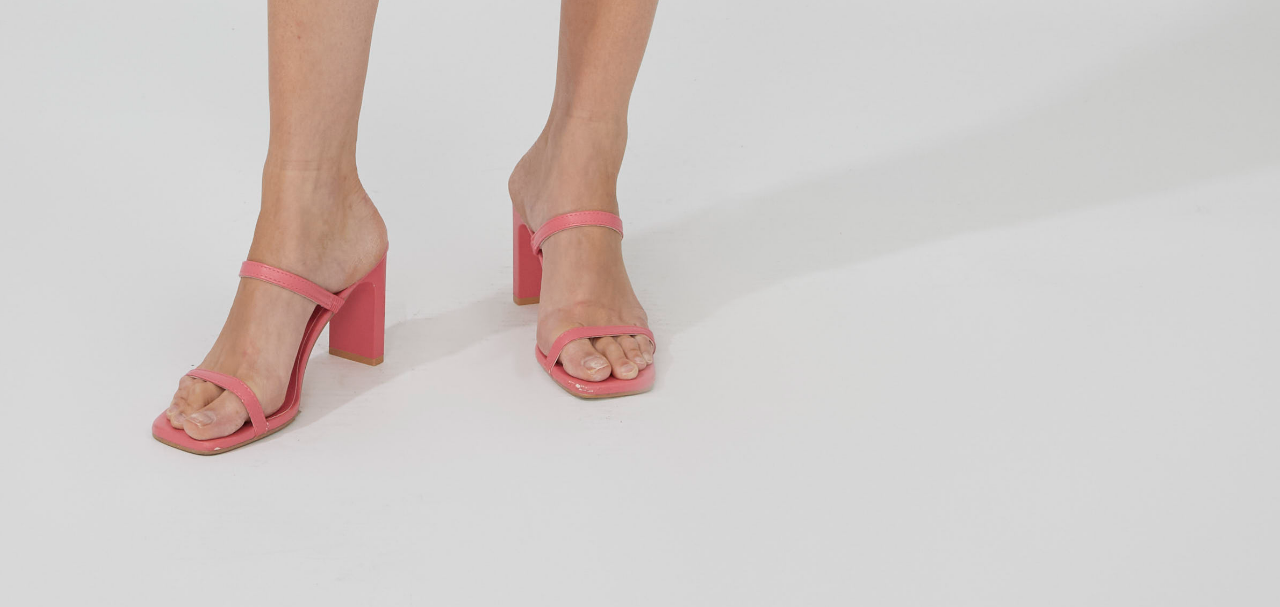 scroll, scrollTop: 521, scrollLeft: 0, axis: vertical 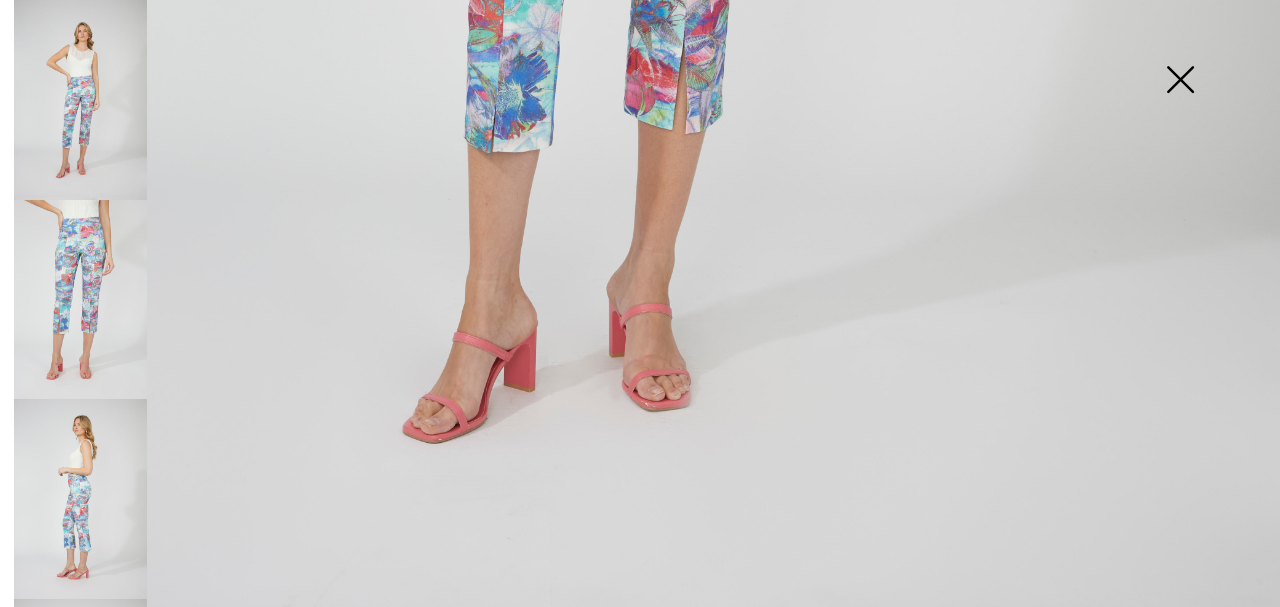 drag, startPoint x: 927, startPoint y: 215, endPoint x: 943, endPoint y: 186, distance: 33.12099 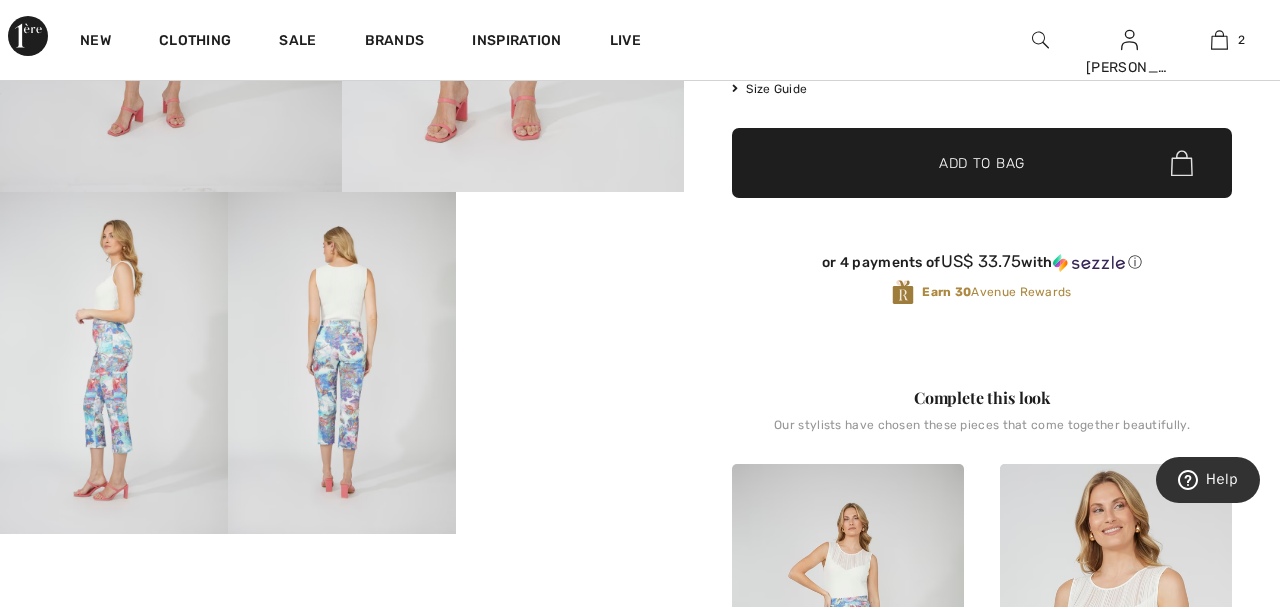 scroll, scrollTop: 1108, scrollLeft: 0, axis: vertical 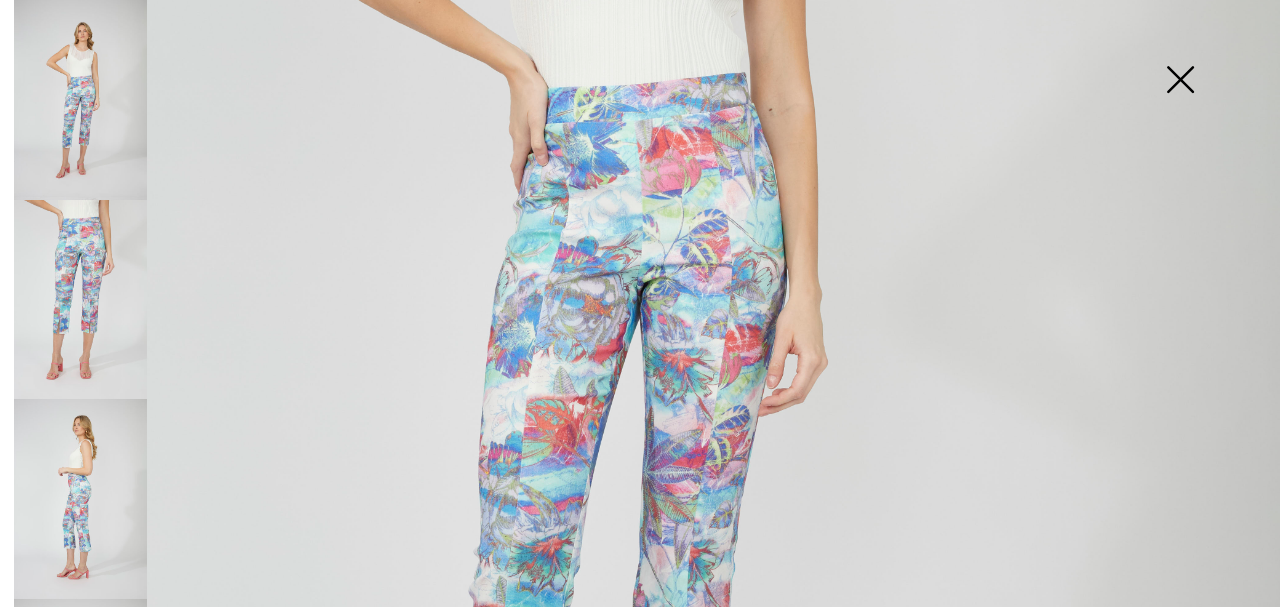 click at bounding box center (1180, 81) 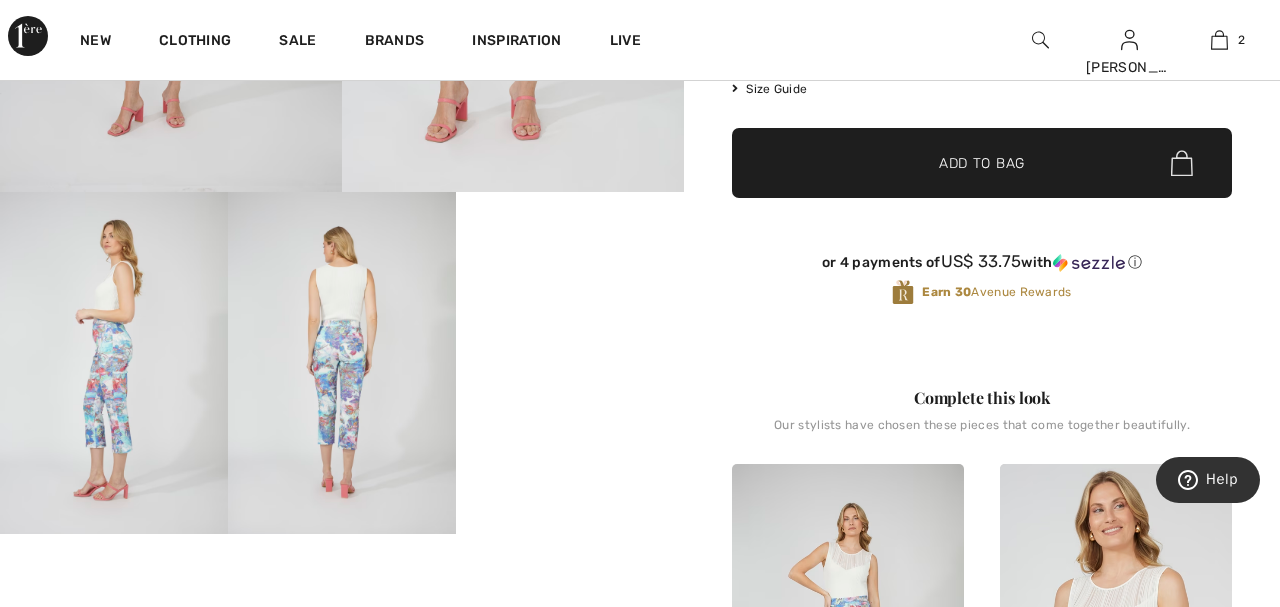 click on "[PERSON_NAME]
Write a review
Floral Cropped Trousers  Style 251326
US$ 135
Color:
Blue/pink
Size (CA/[GEOGRAPHIC_DATA]):
2 4 6 8 10 12 14 16 18 20 22
Our model is 5'9"/175 cm and wears a size 6.
Size Guide
I can't find my size
Select Size
US 2
US 4
US 6
US 8
US 10
US 12
US 14
US 16
US 18
US 20
US 22
✔ Added to Bag
Add to Bag
or 4 payments of  US$ 33.75  with    ⓘ Earn 30  Avenue Rewards" at bounding box center (982, 547) 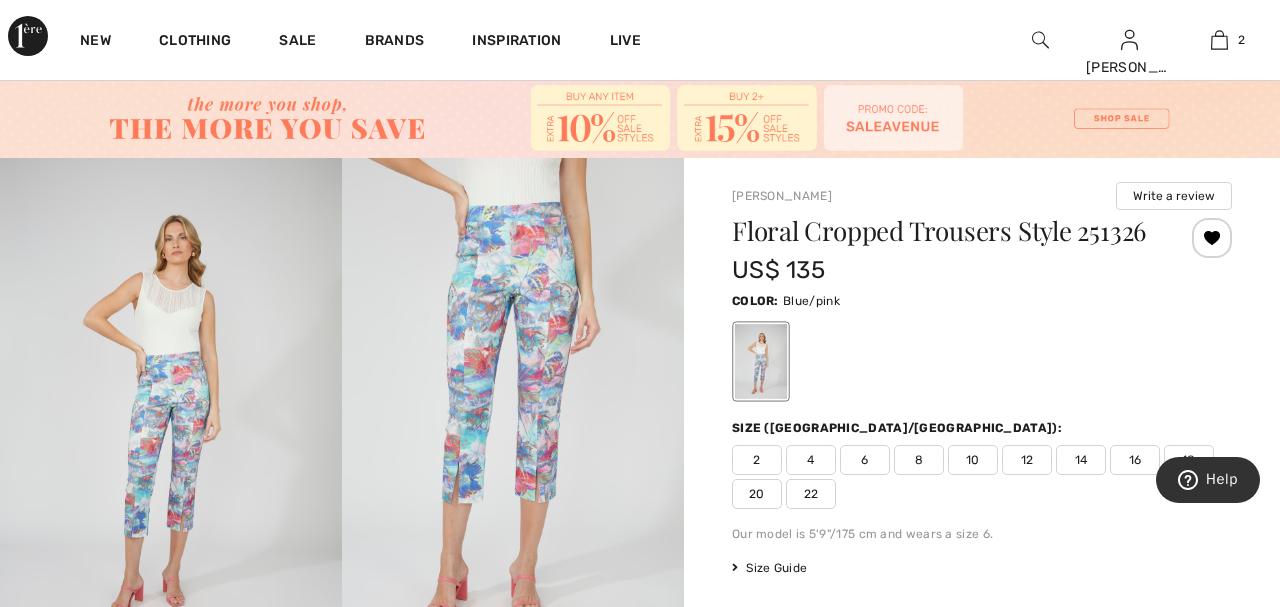 scroll, scrollTop: 40, scrollLeft: 0, axis: vertical 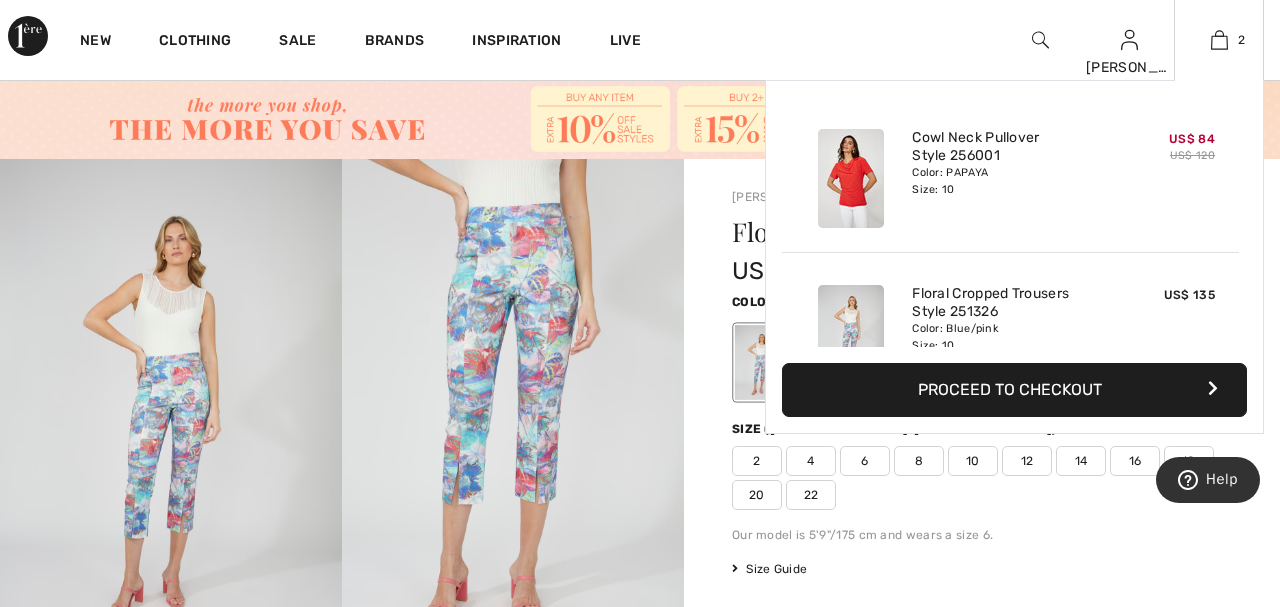 click on "2
Added to Bag
[PERSON_NAME] Cowl Neck Pullover Style 256001
US$ 84
US$ 120
Color: PAPAYA Size: 10
Cowl Neck Pullover Style 256001 Color: PAPAYA Size: 10
US$ 84
US$ 120
Added to Bag
[PERSON_NAME] Floral Cropped Trousers Style 251326
US$ 135
Color: Blue/pink Size: 10
Floral Cropped Trousers Style 251326 Color: Blue/pink Size: 10
US$ 135
Proceed to Checkout
Proceed to Checkout" at bounding box center (1219, 40) 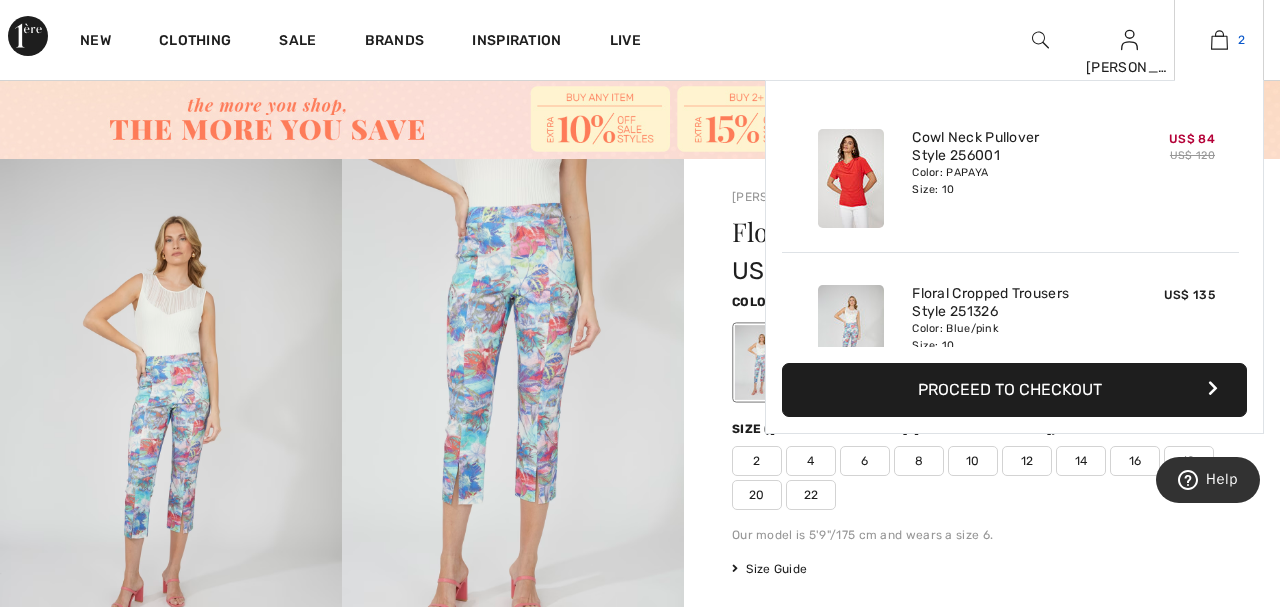 click at bounding box center (1219, 40) 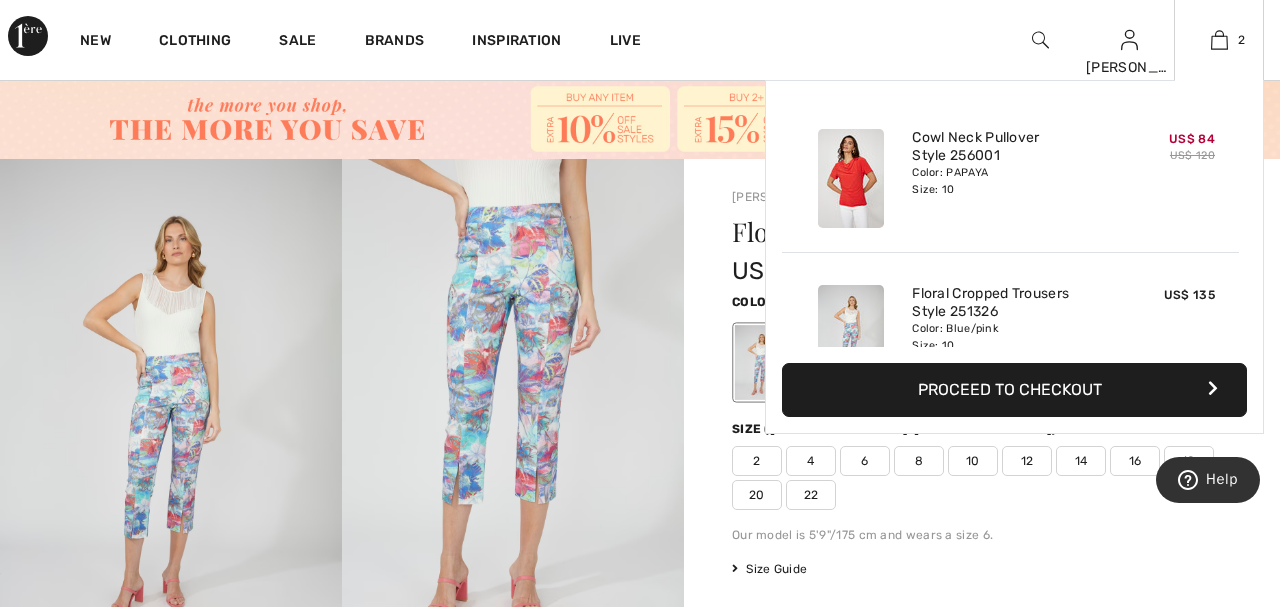 click on "Proceed to Checkout" at bounding box center (1014, 390) 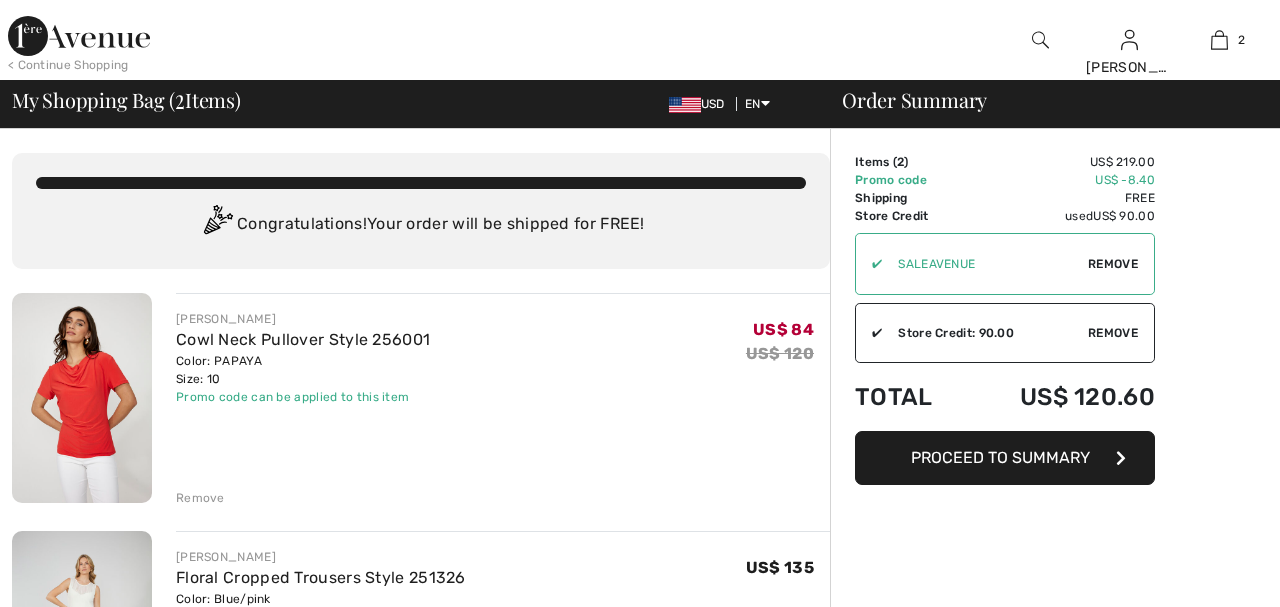 scroll, scrollTop: 0, scrollLeft: 0, axis: both 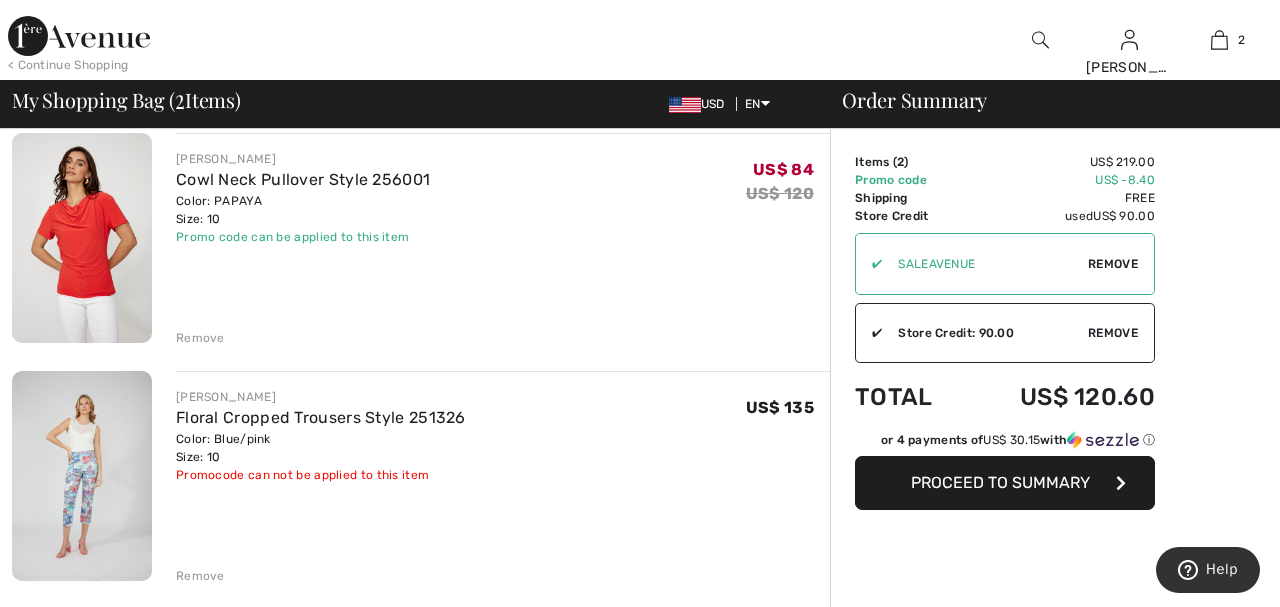 click on "Remove" at bounding box center (200, 338) 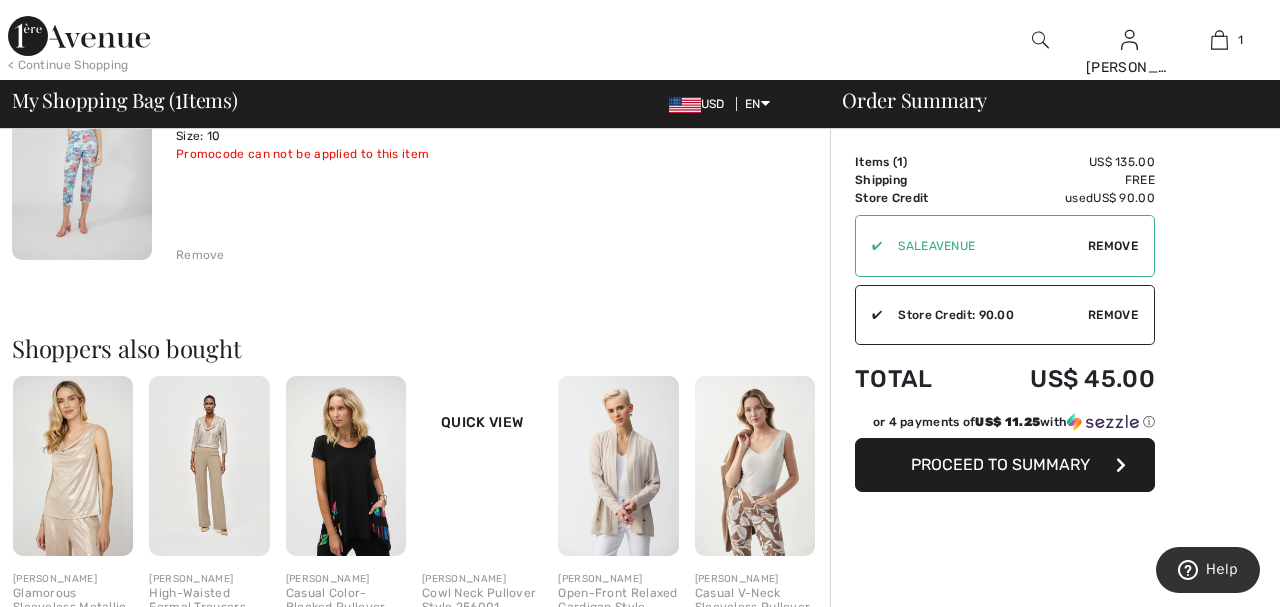scroll, scrollTop: 280, scrollLeft: 0, axis: vertical 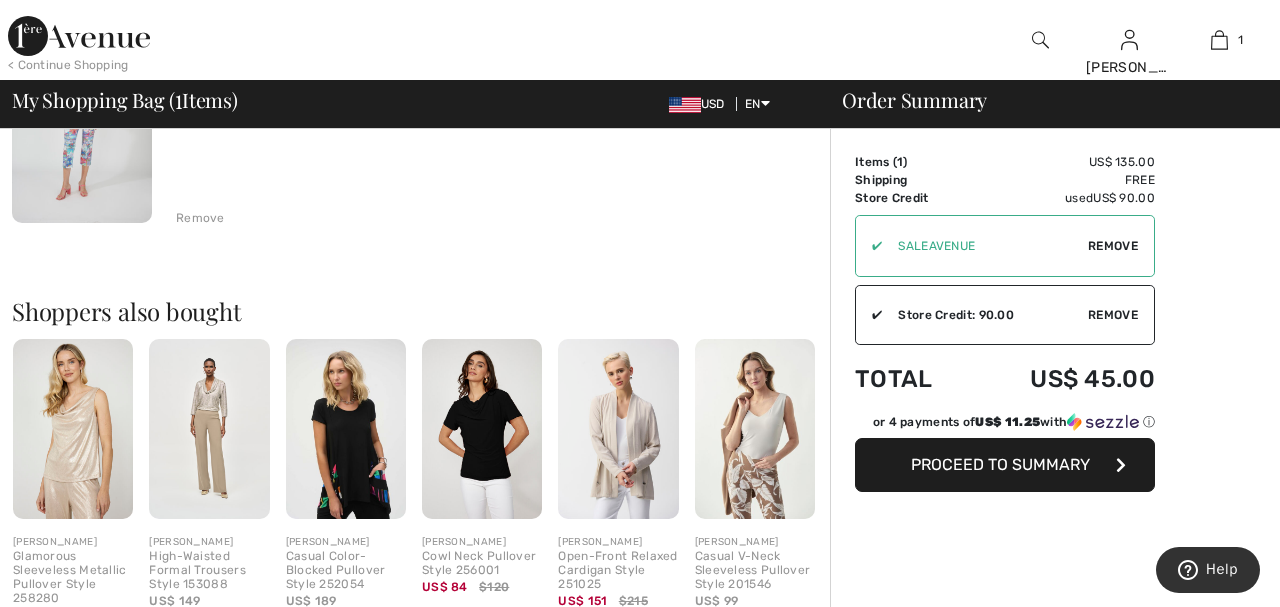 click at bounding box center (482, 429) 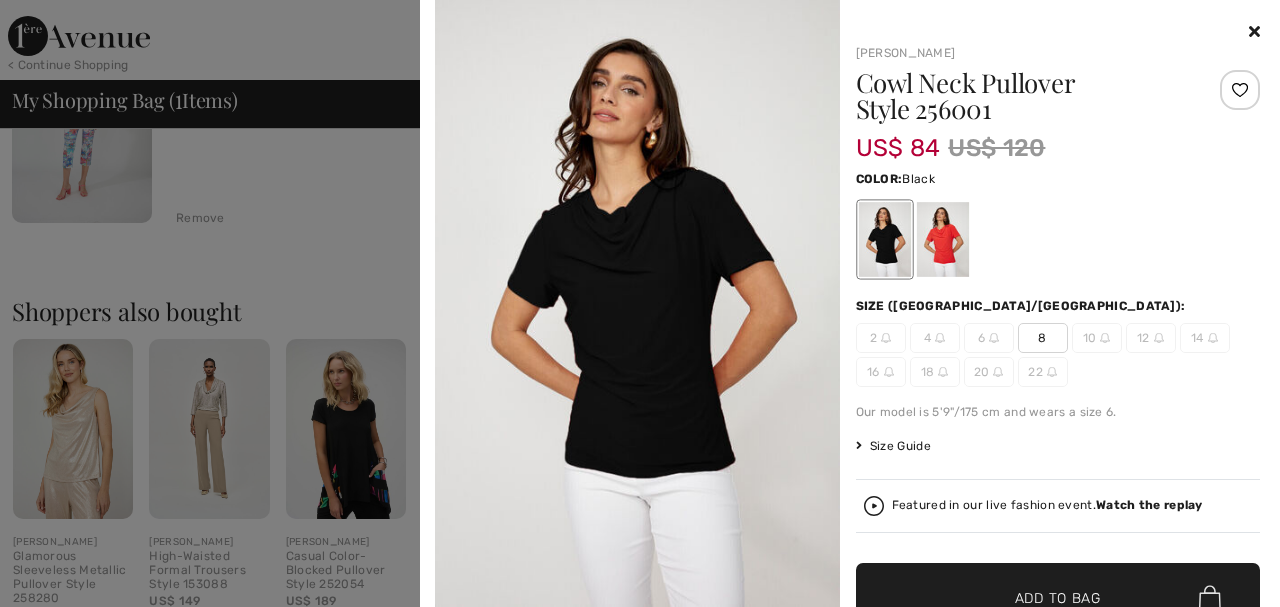 click at bounding box center (1254, 31) 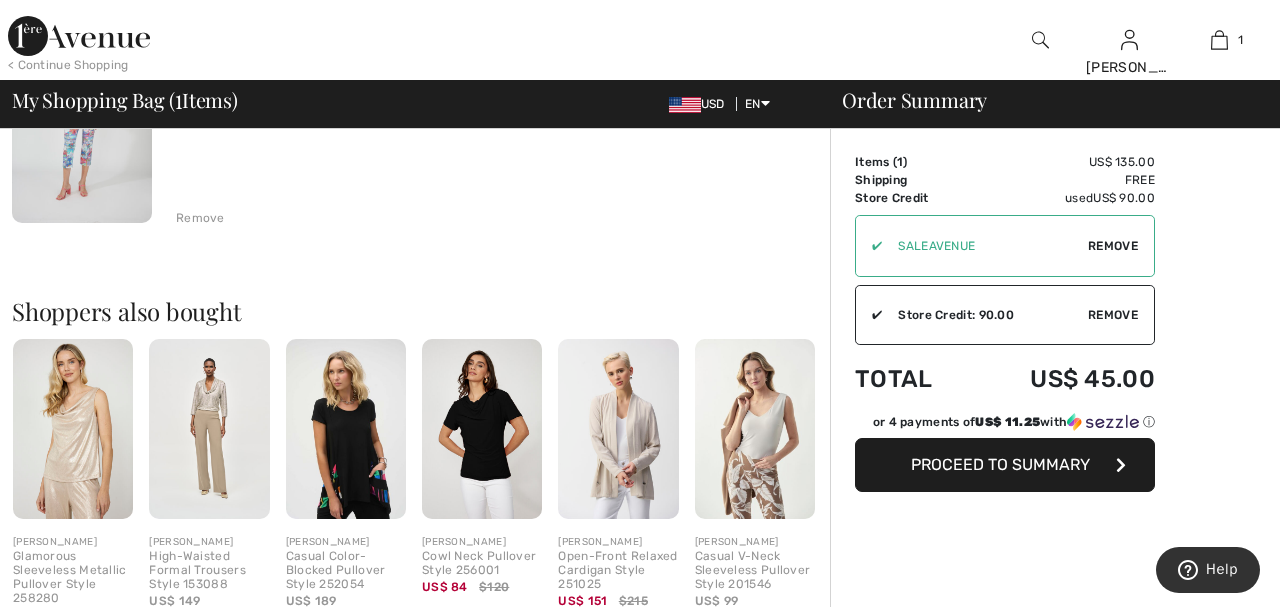 click on "< Continue Shopping" at bounding box center [68, 65] 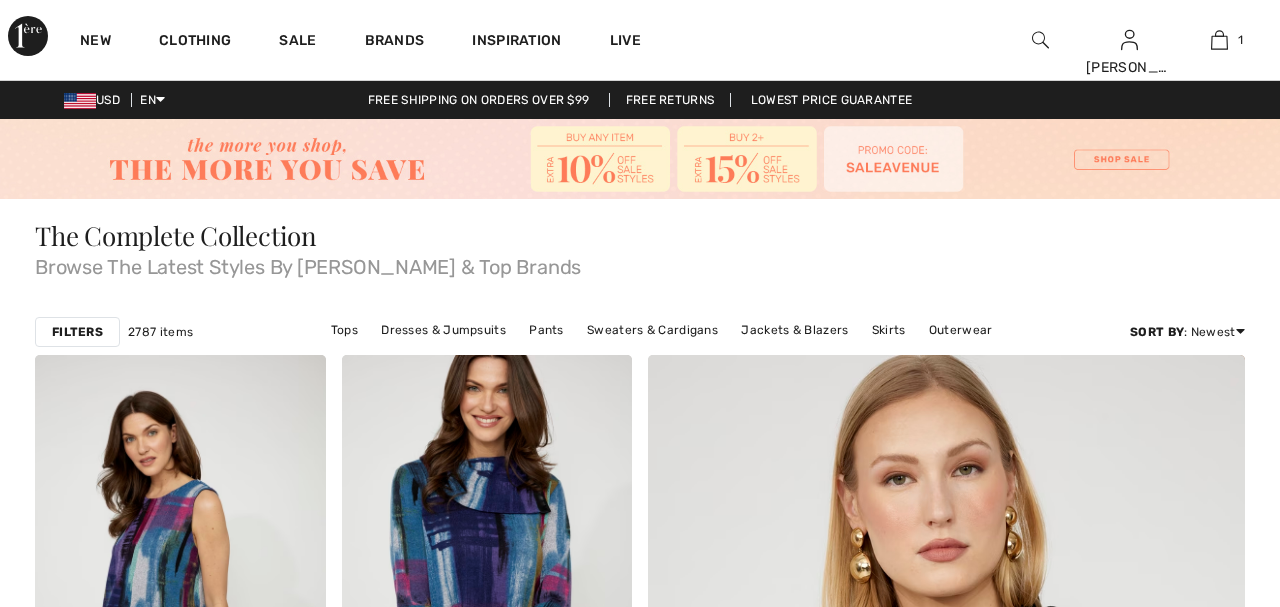 scroll, scrollTop: 0, scrollLeft: 0, axis: both 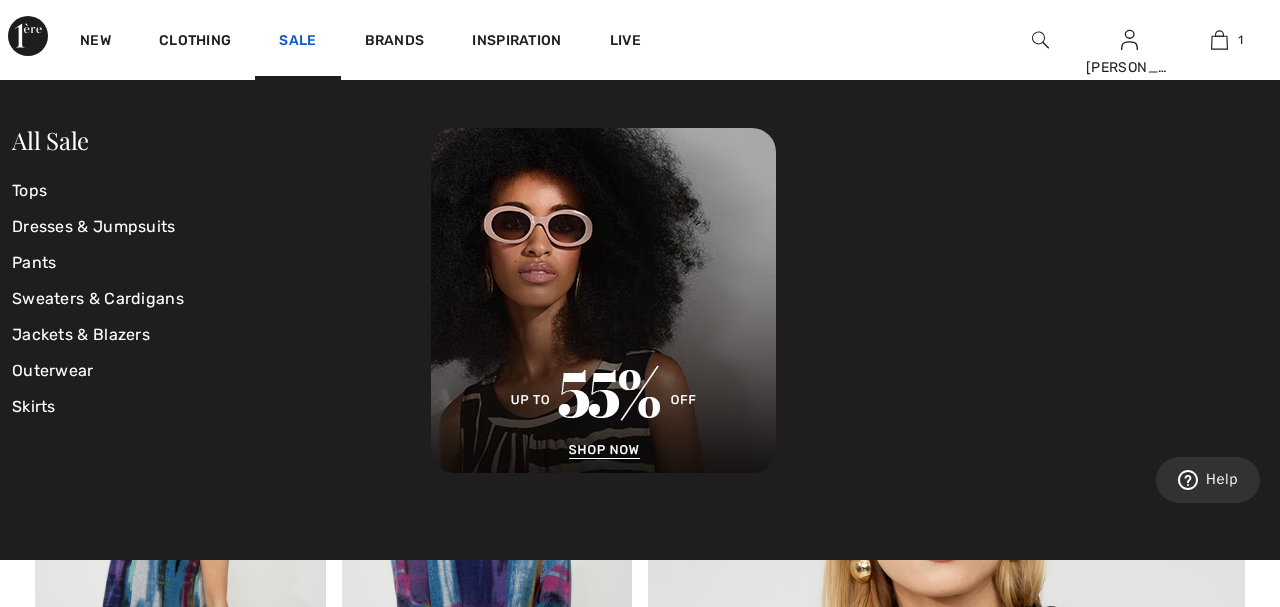 click on "Sale" at bounding box center (297, 42) 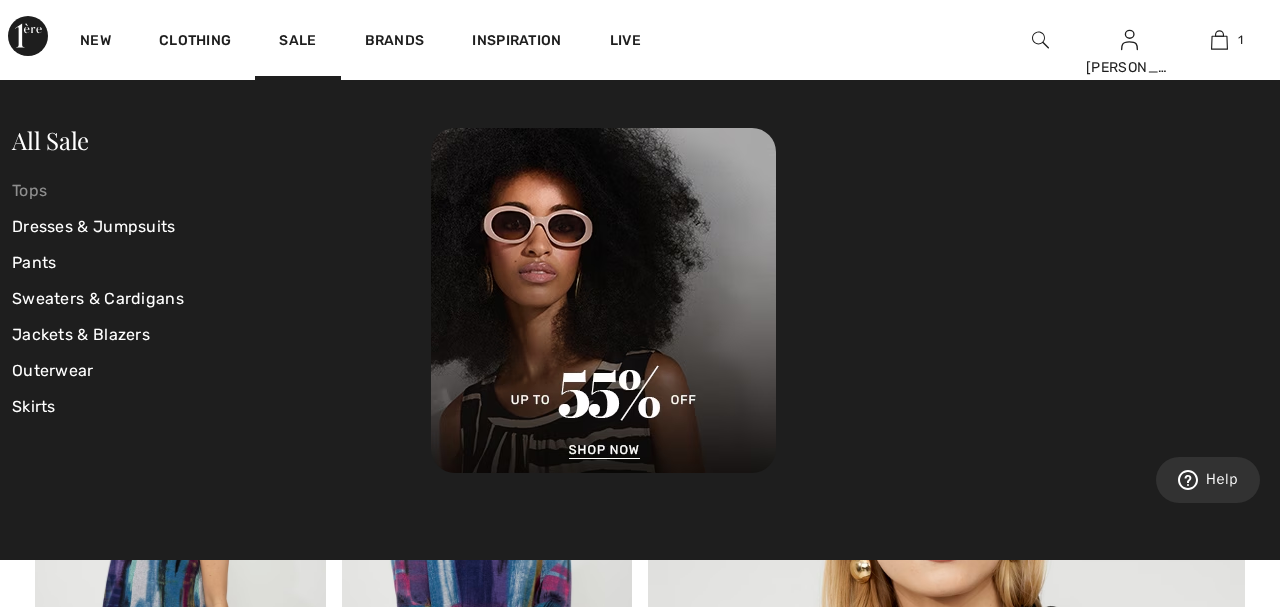 click on "Tops" at bounding box center [221, 191] 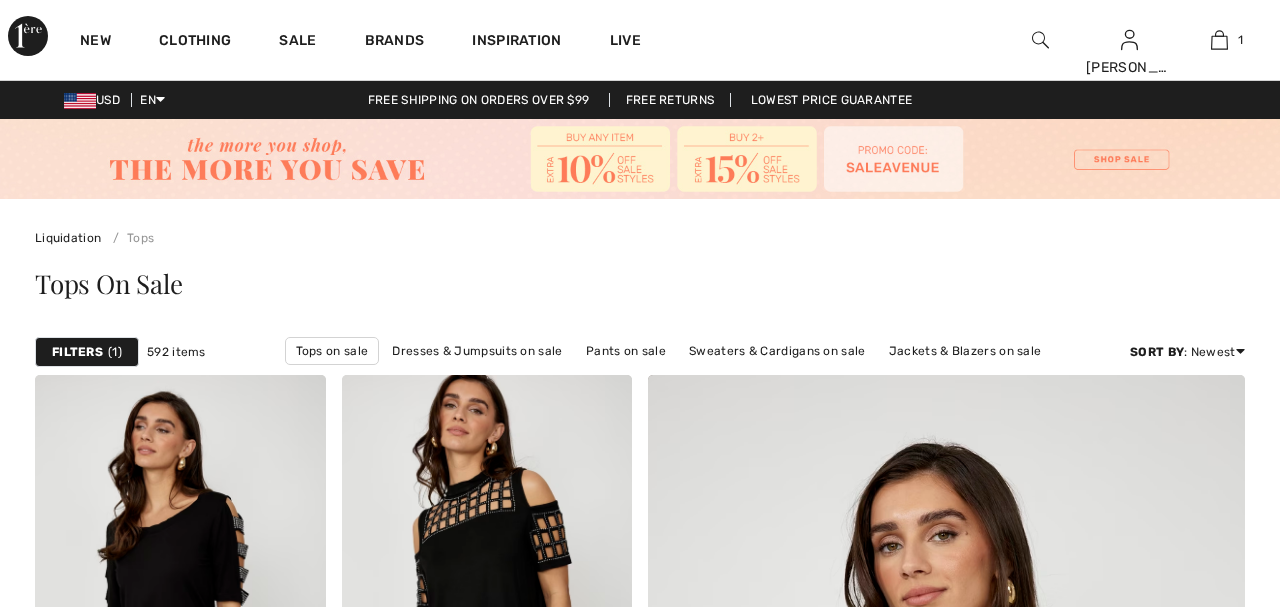 scroll, scrollTop: 0, scrollLeft: 0, axis: both 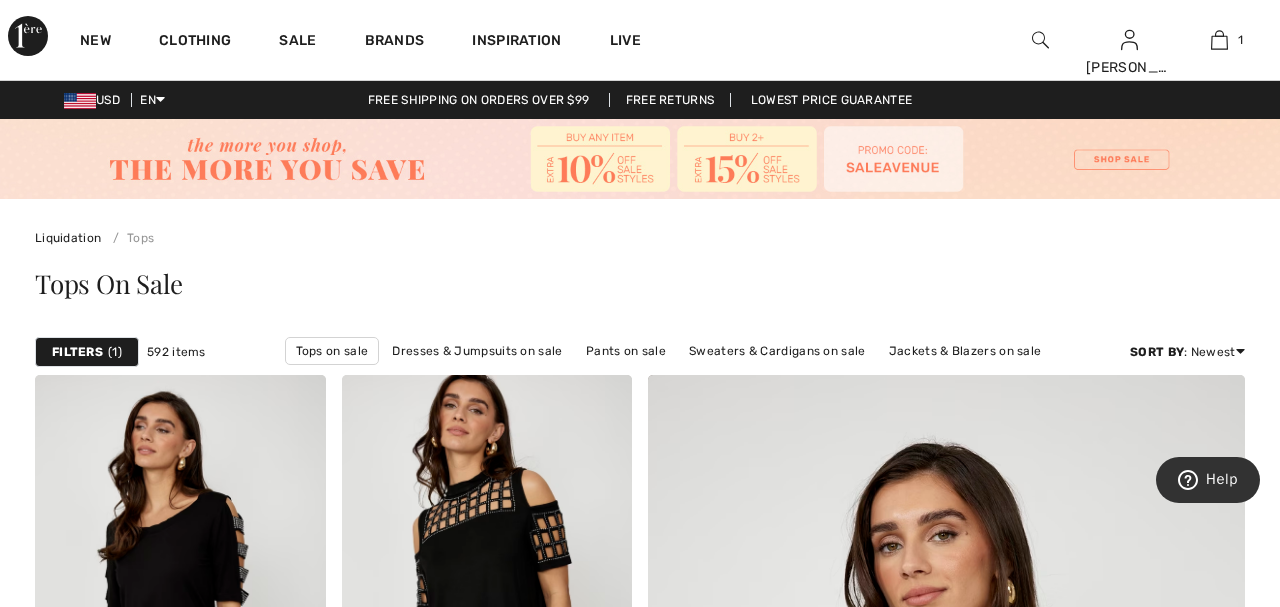 click on "1" at bounding box center (115, 352) 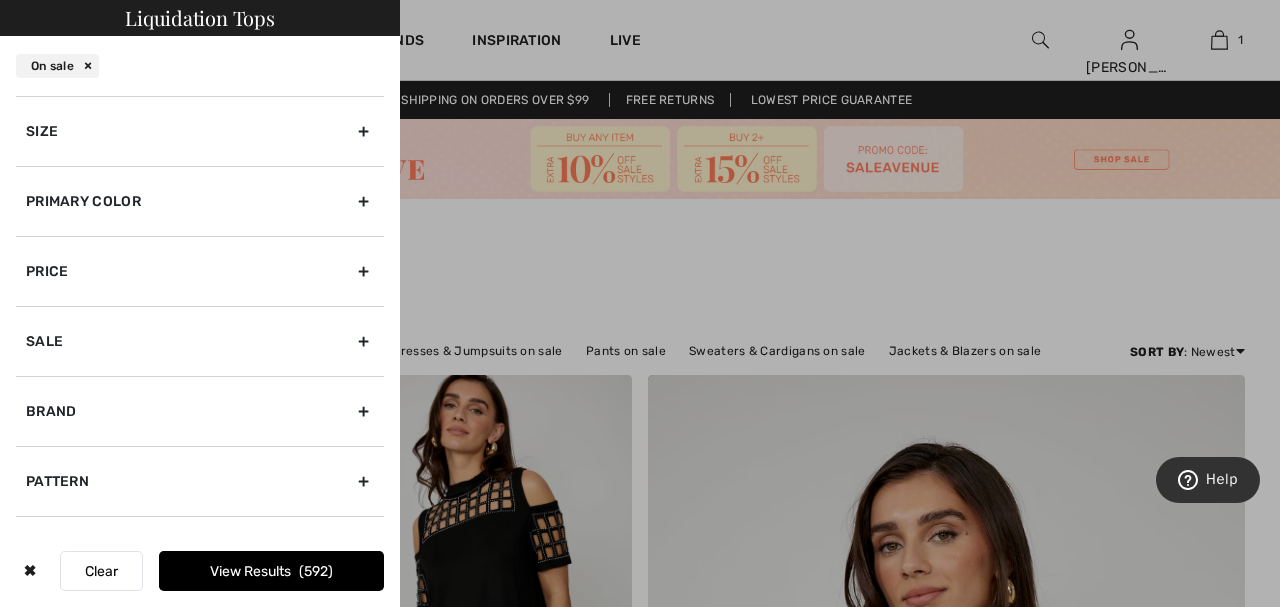 click on "Size" at bounding box center (200, 131) 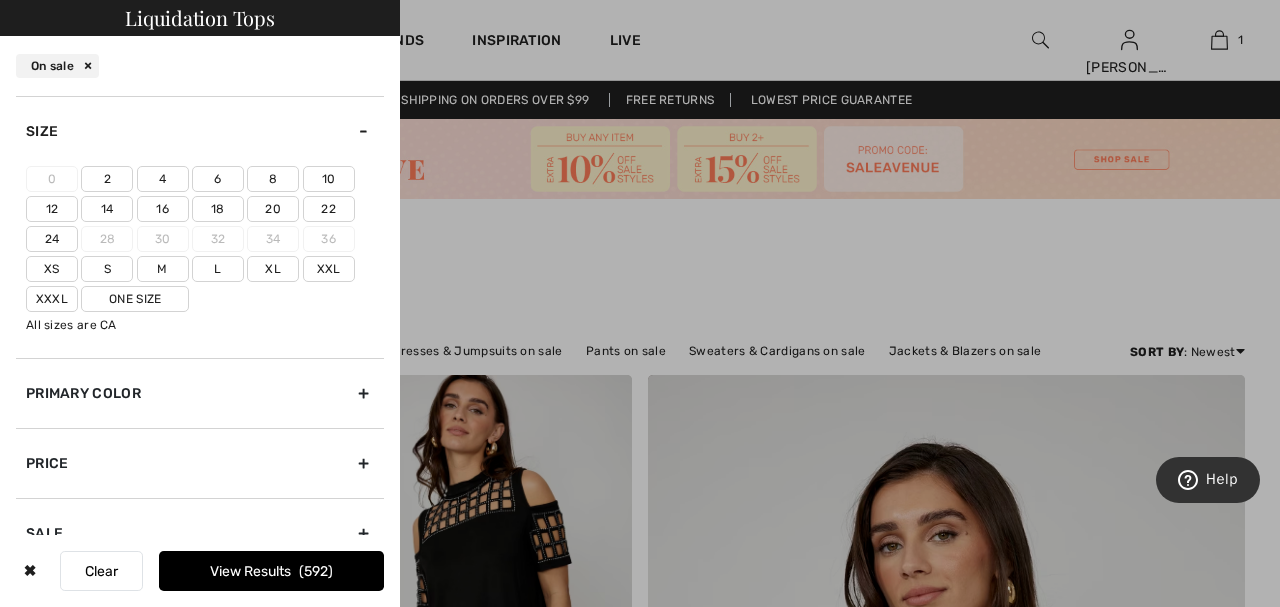 click on "10" at bounding box center (329, 179) 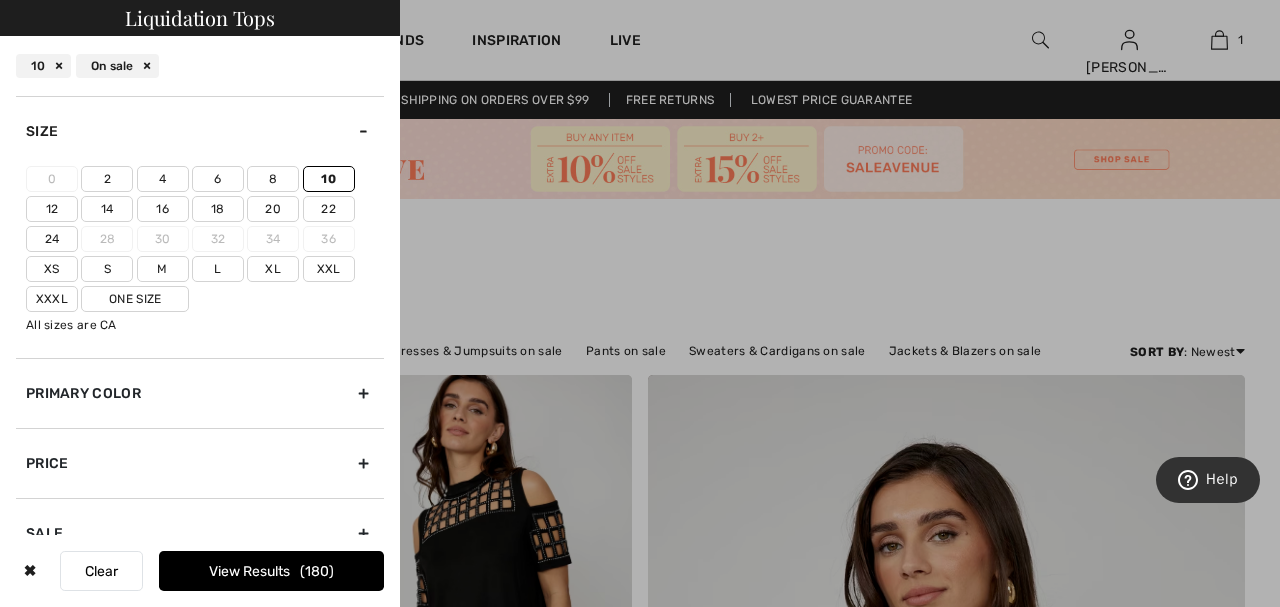 click on "Primary Color" at bounding box center (200, 393) 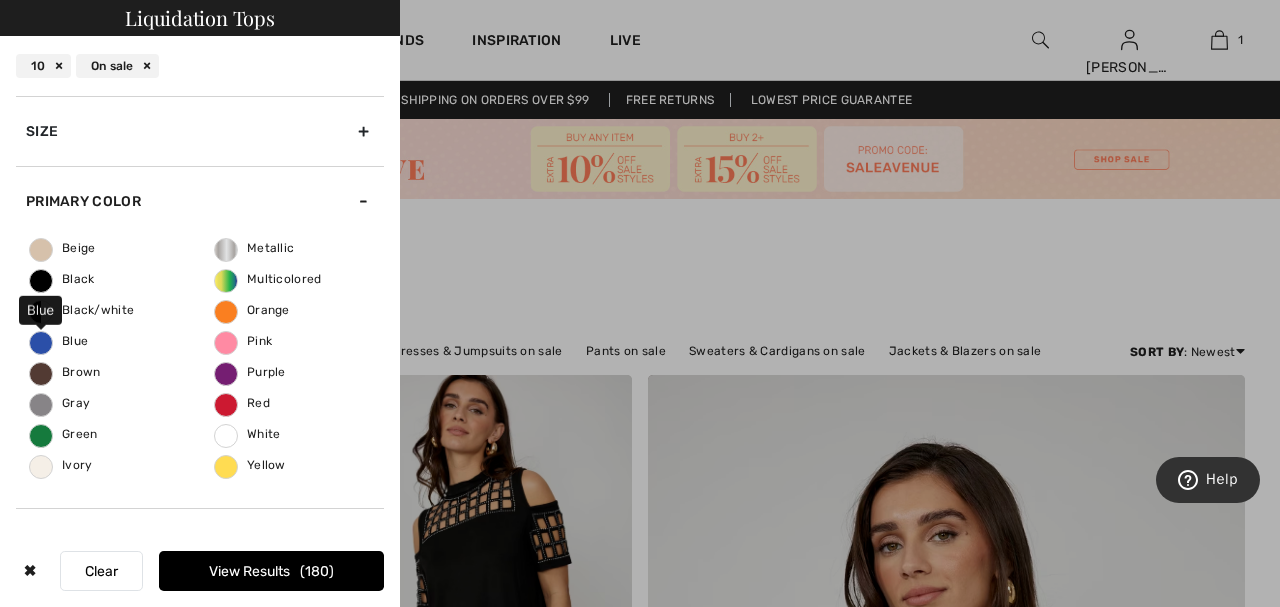 click on "Blue" at bounding box center (41, 343) 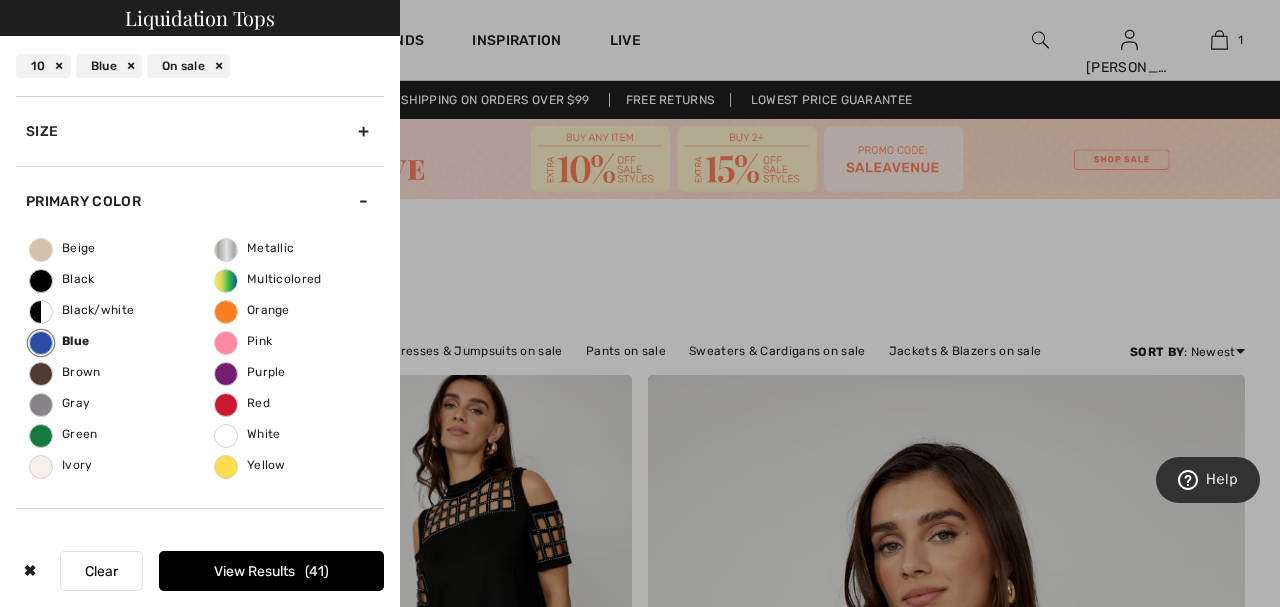 click on "View Results 41" at bounding box center (271, 571) 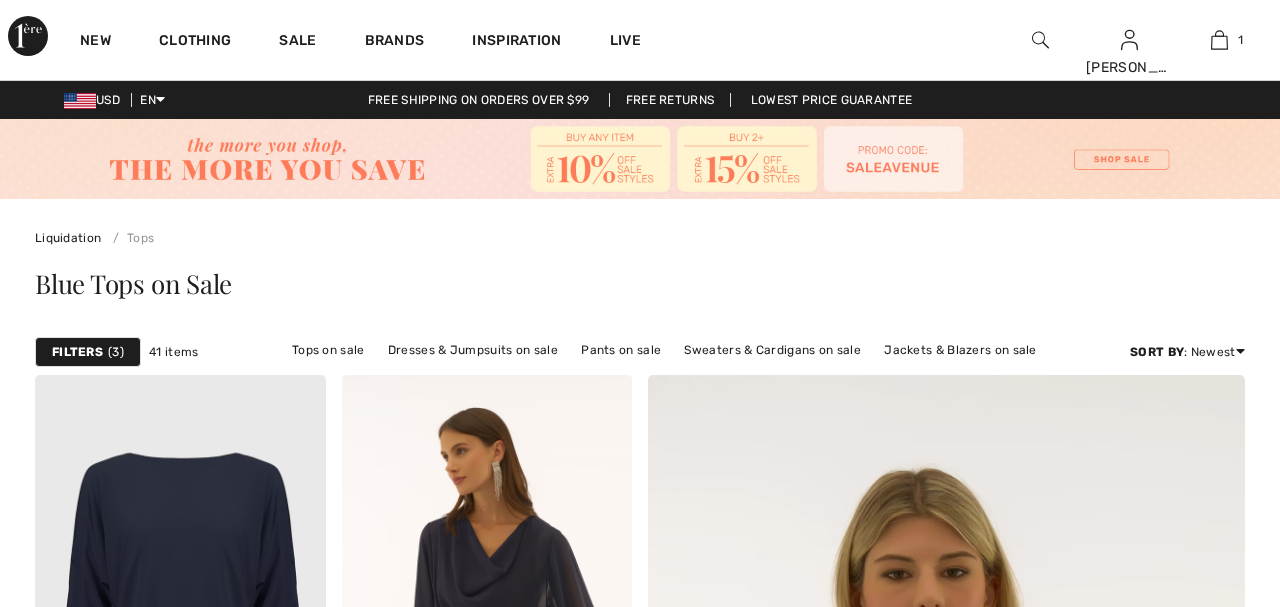 scroll, scrollTop: 0, scrollLeft: 0, axis: both 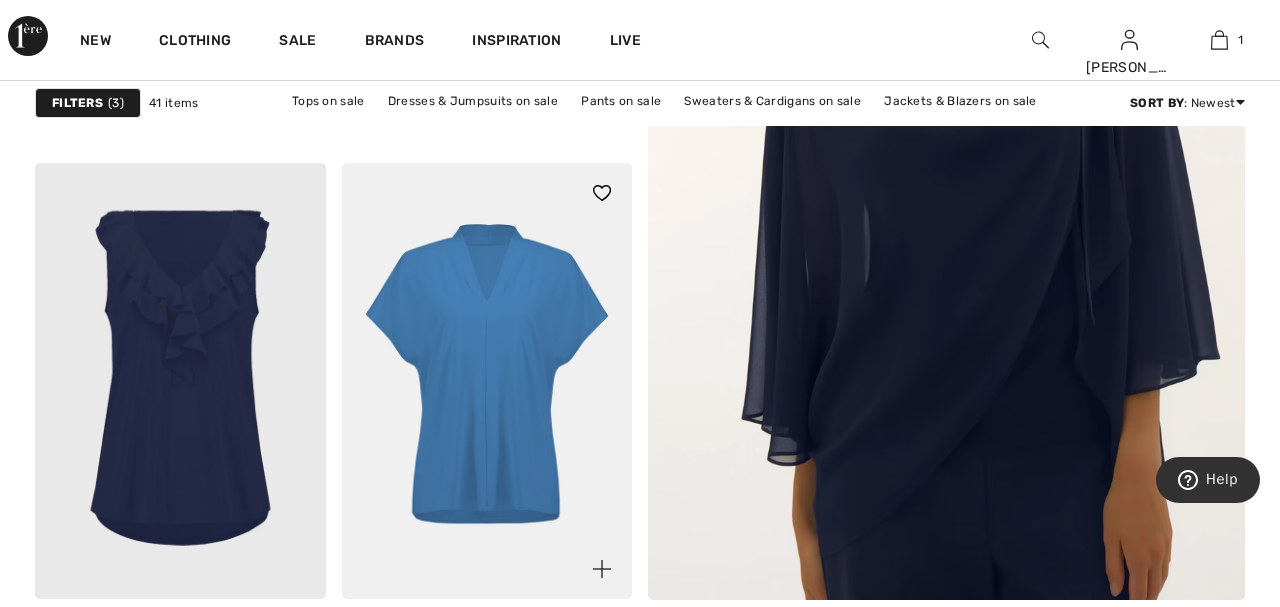 click at bounding box center [487, 381] 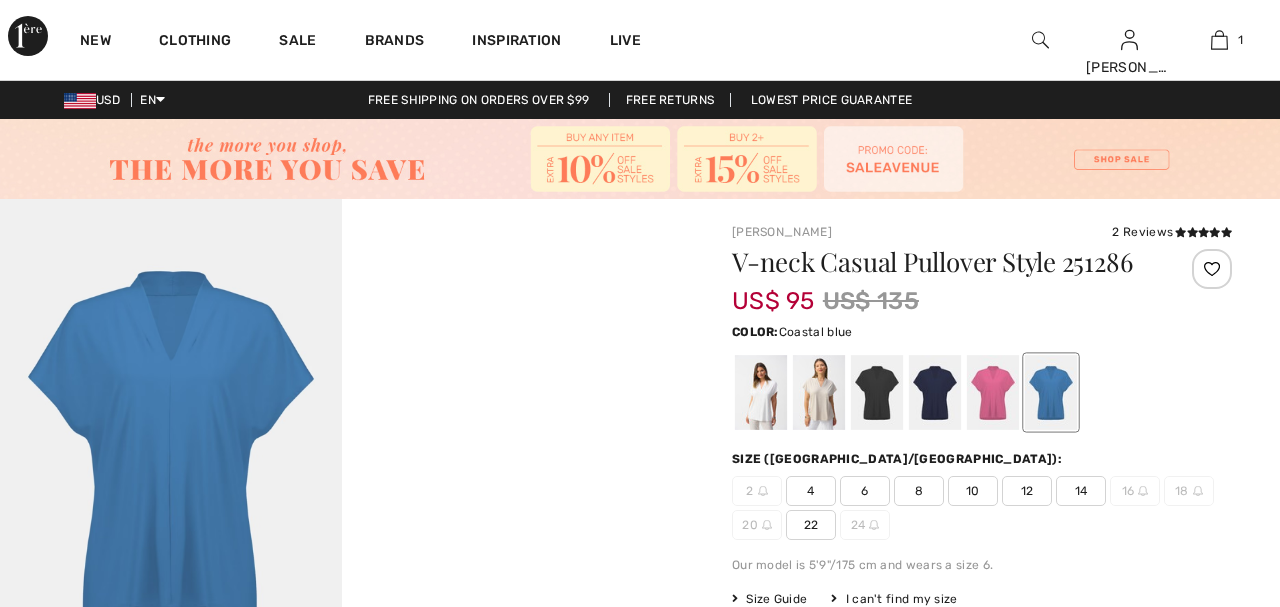 scroll, scrollTop: 0, scrollLeft: 0, axis: both 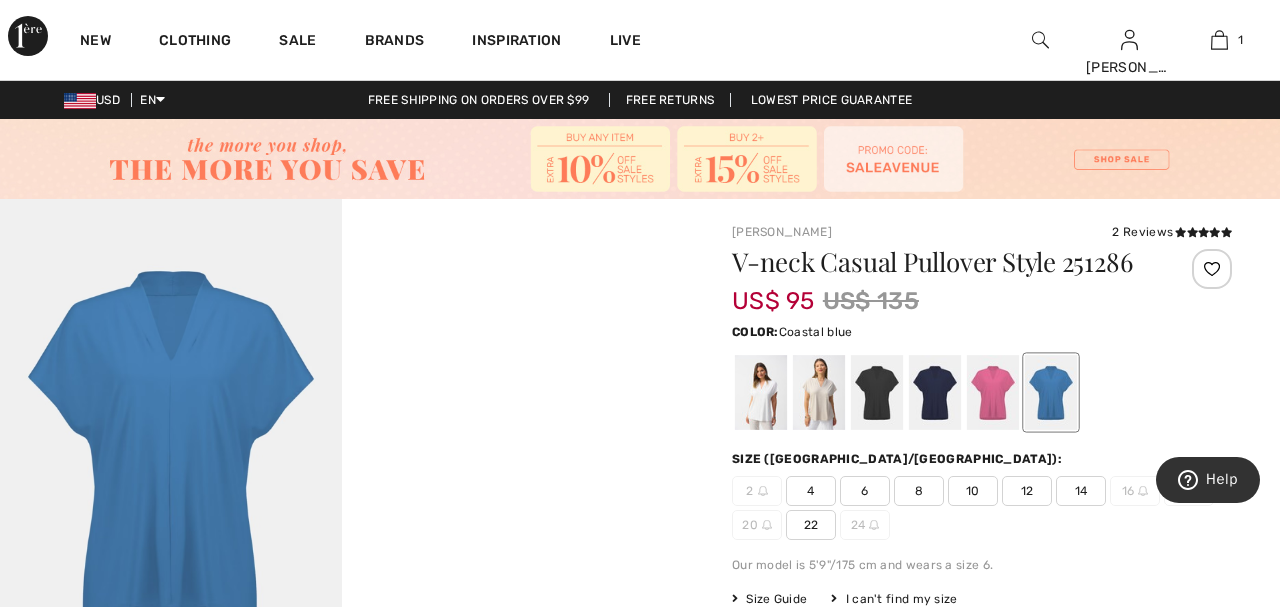 click at bounding box center [171, 455] 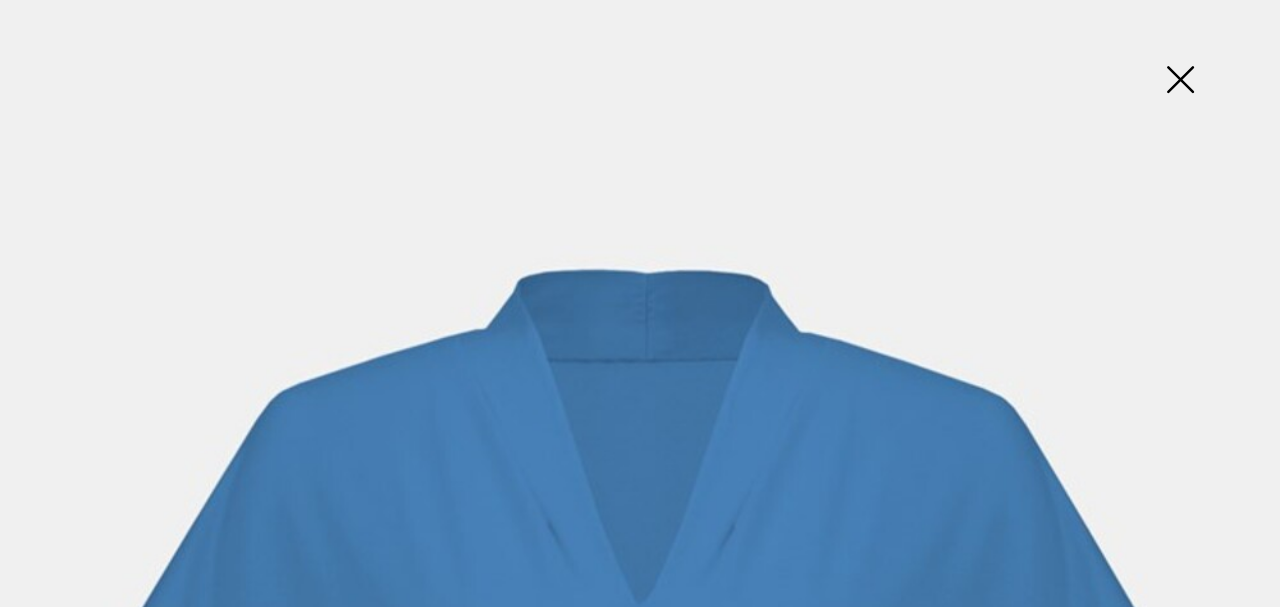 click at bounding box center [640, 960] 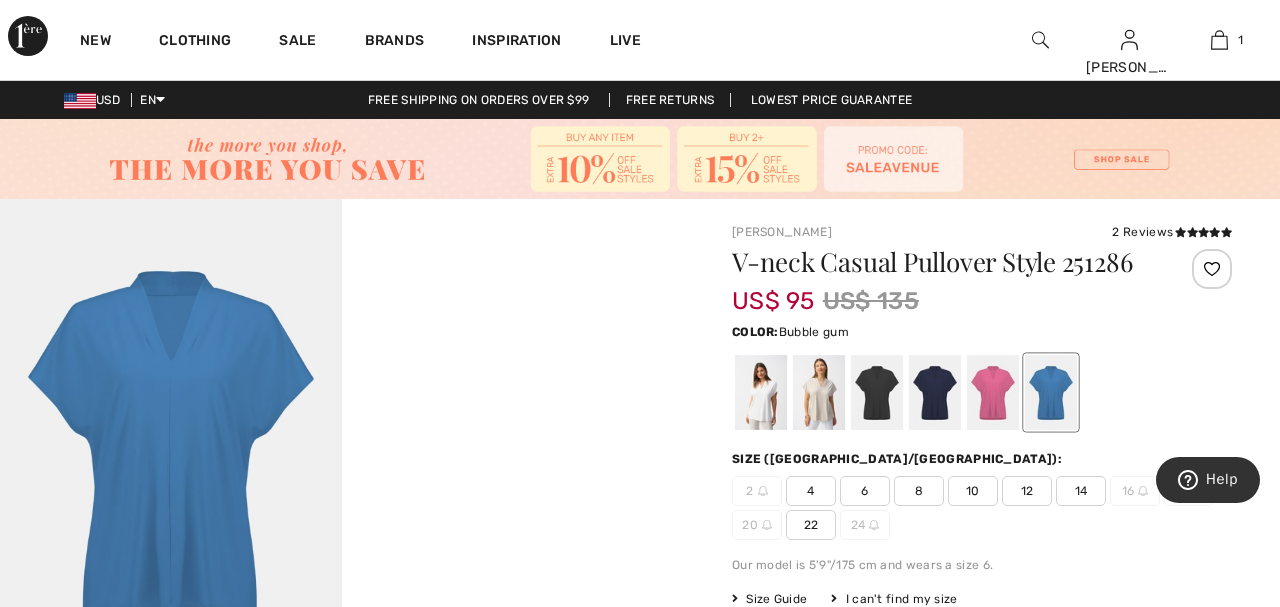 click at bounding box center [993, 392] 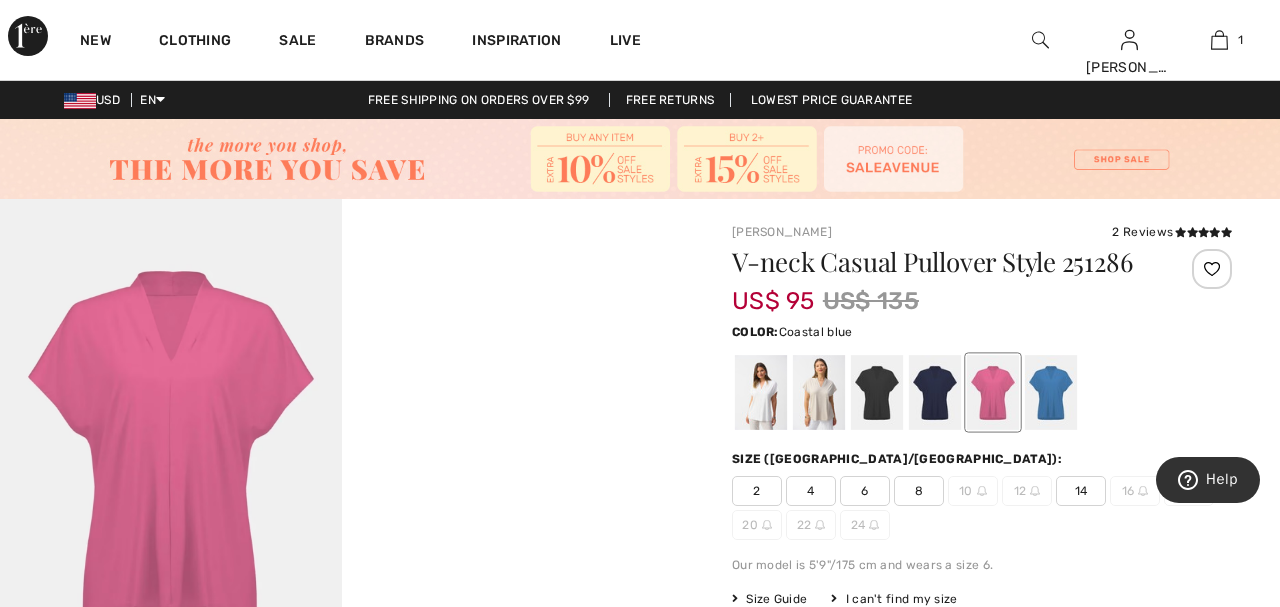 click at bounding box center (1051, 392) 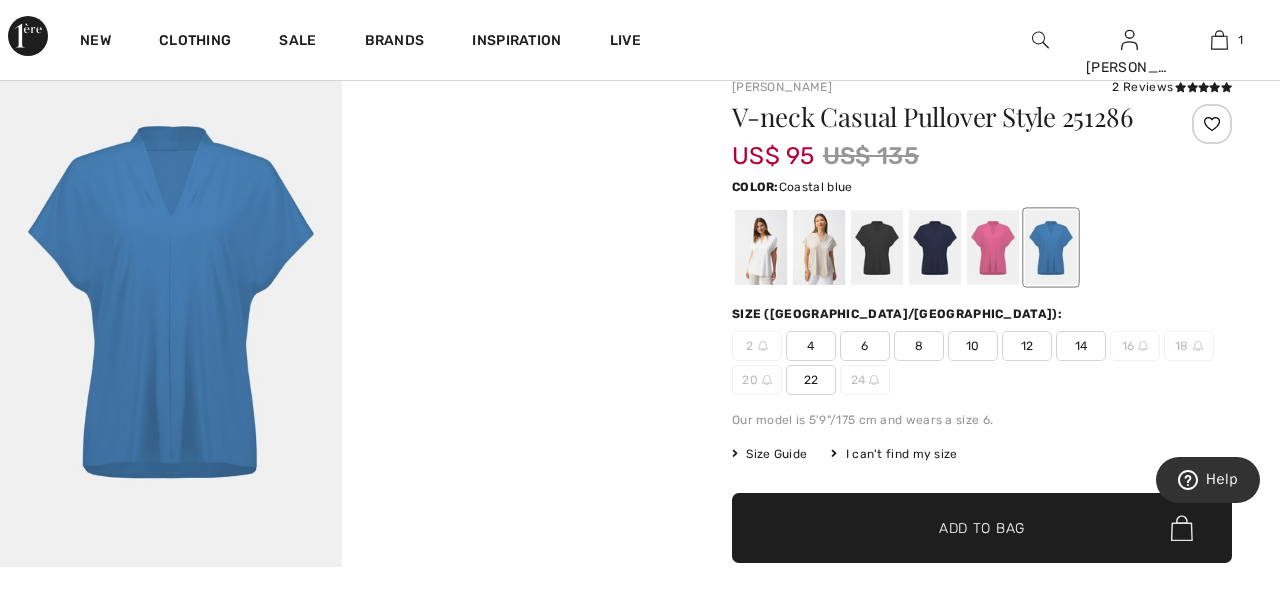 scroll, scrollTop: 160, scrollLeft: 0, axis: vertical 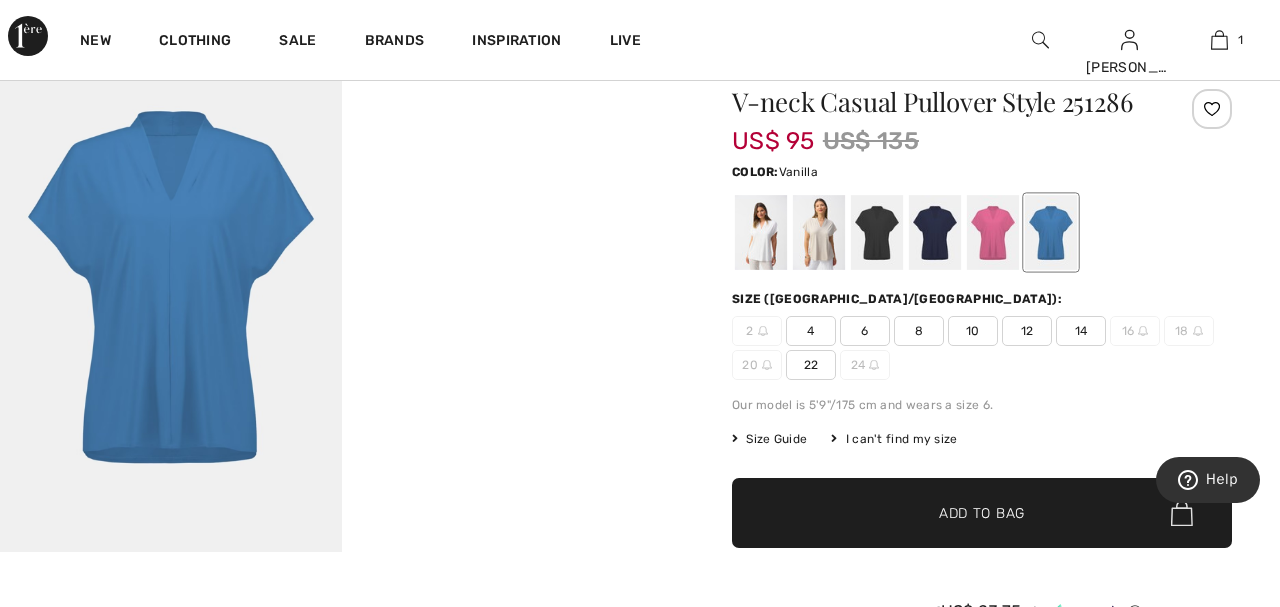click at bounding box center [761, 232] 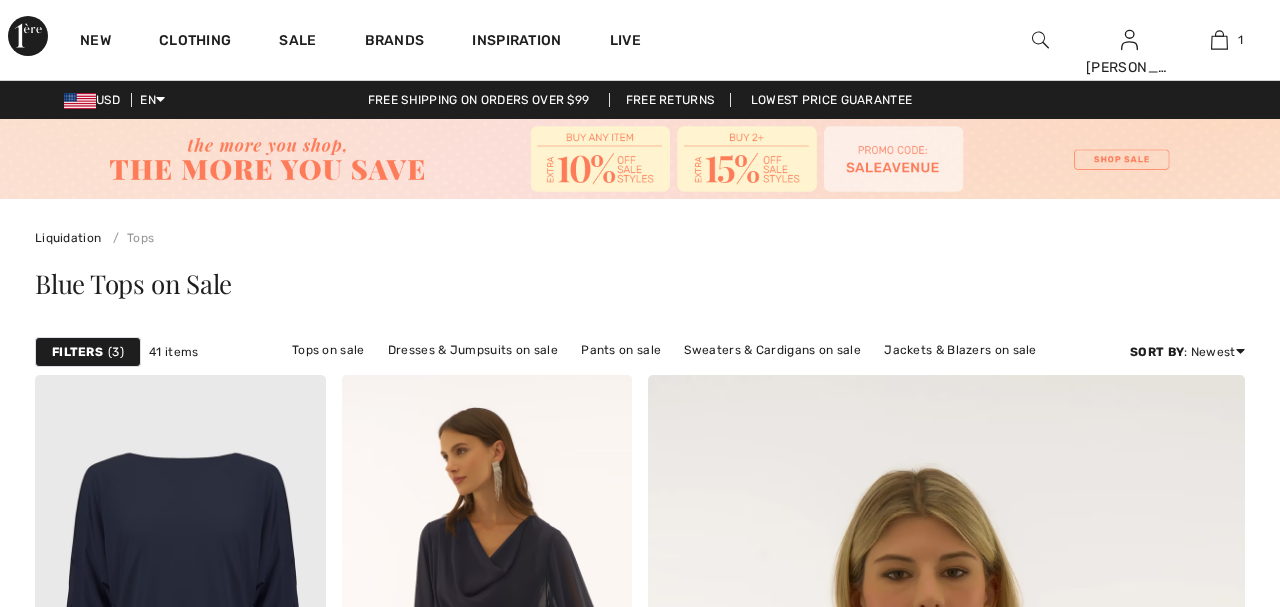 scroll, scrollTop: 760, scrollLeft: 0, axis: vertical 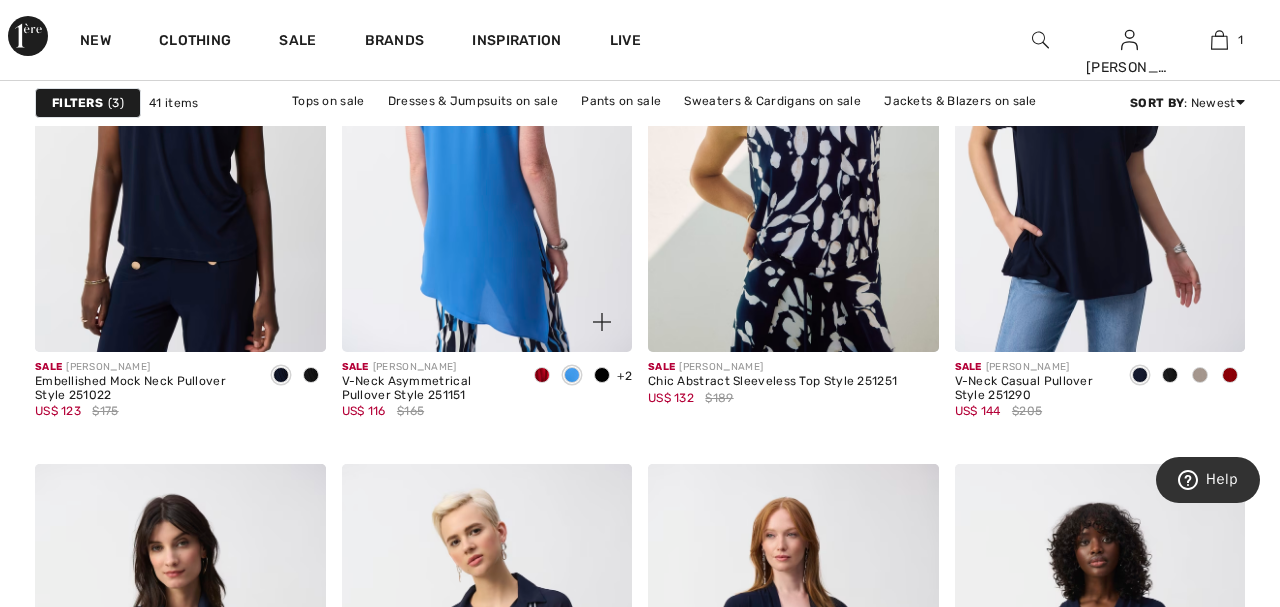 click at bounding box center (487, 134) 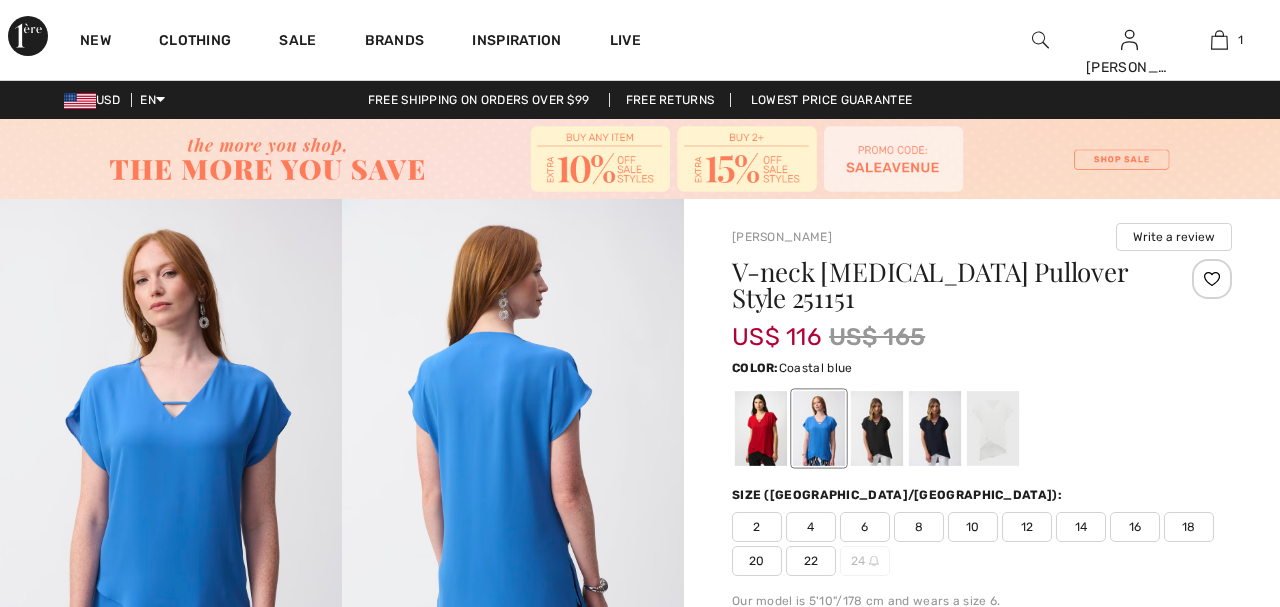 scroll, scrollTop: 0, scrollLeft: 0, axis: both 